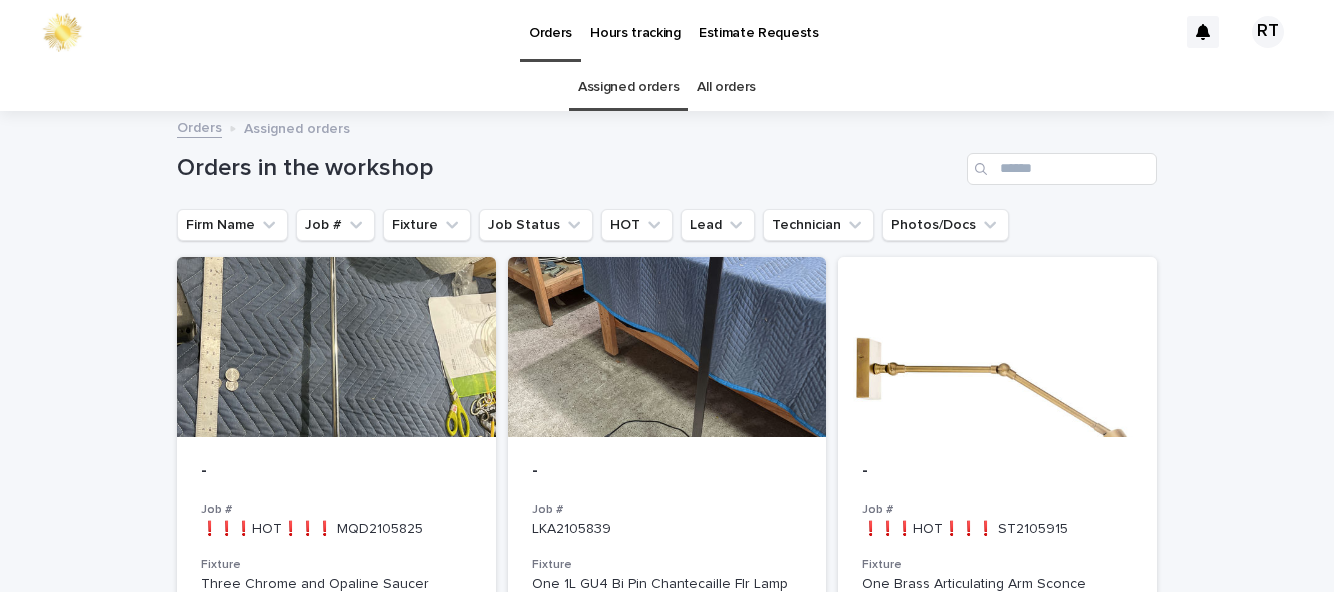 scroll, scrollTop: 0, scrollLeft: 0, axis: both 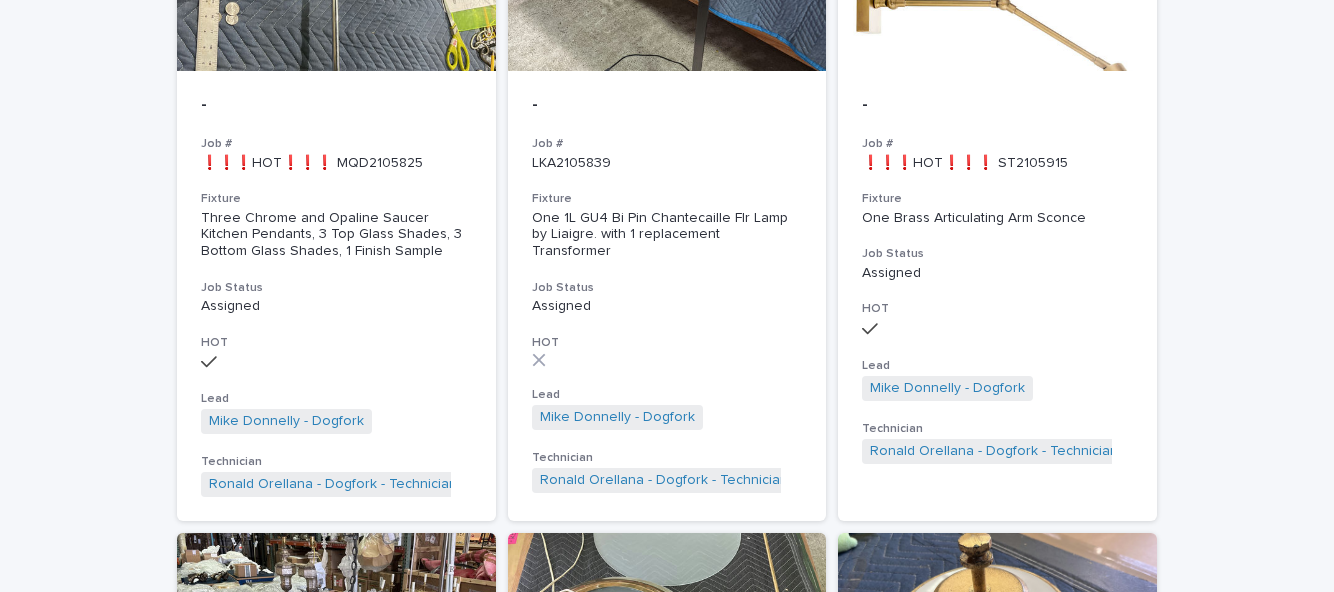 click on "Job Status" at bounding box center (336, 288) 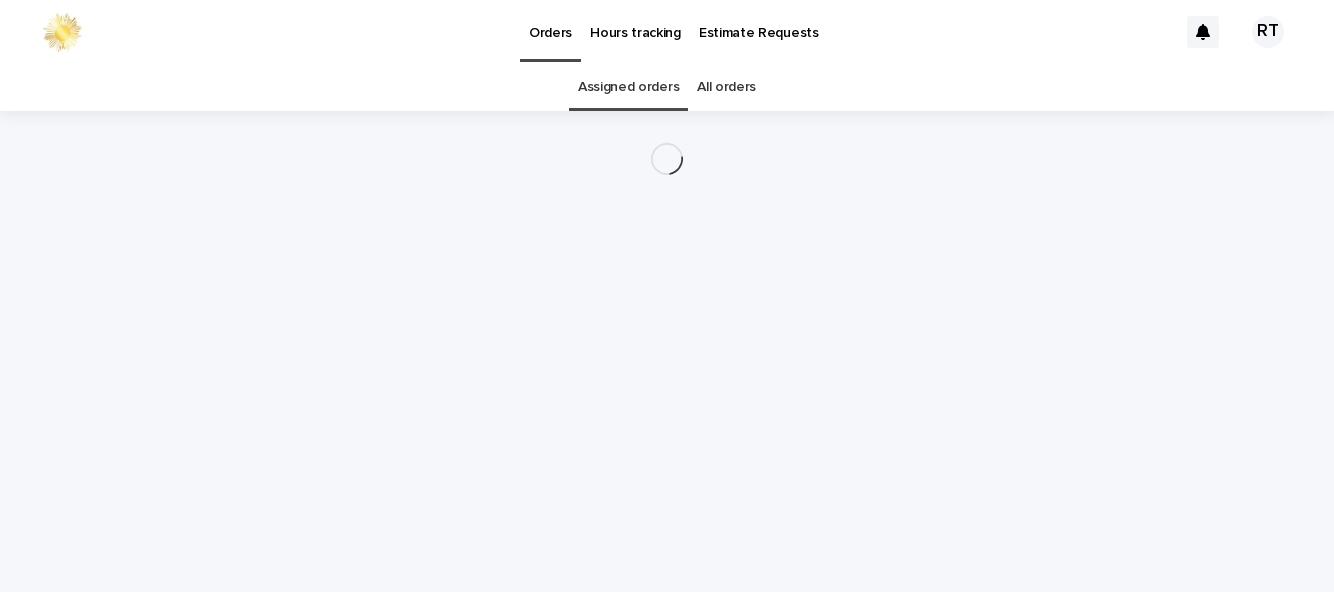 scroll, scrollTop: 0, scrollLeft: 0, axis: both 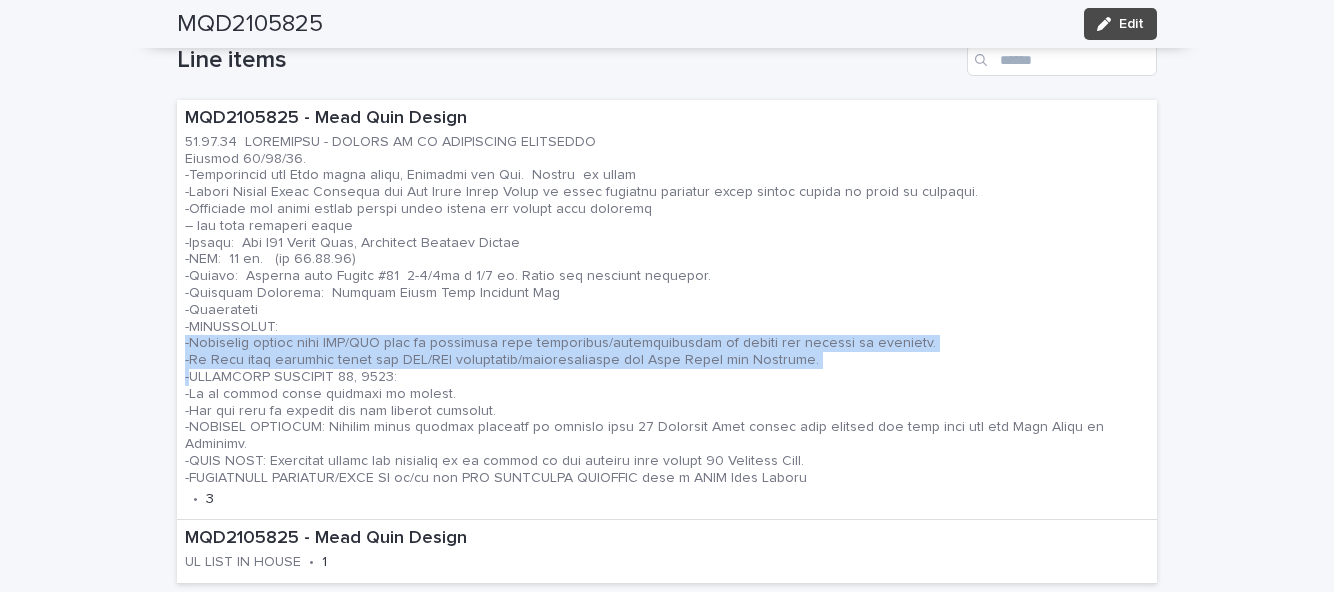 click on "**********" at bounding box center (667, 549) 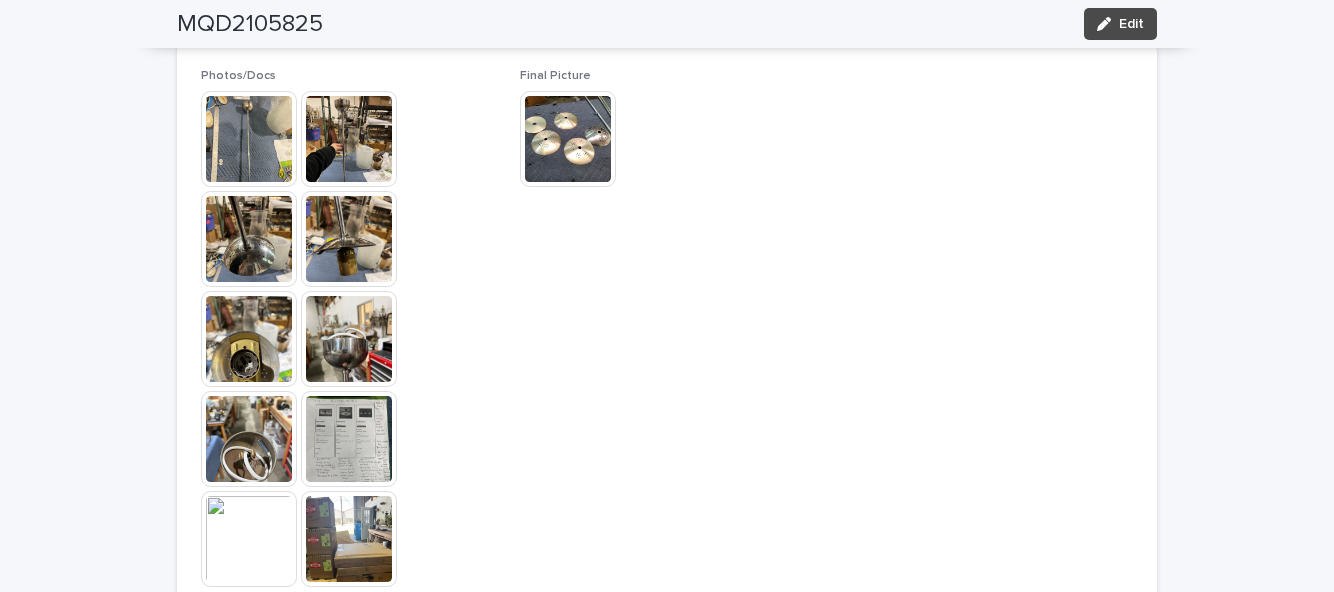 scroll, scrollTop: 1346, scrollLeft: 0, axis: vertical 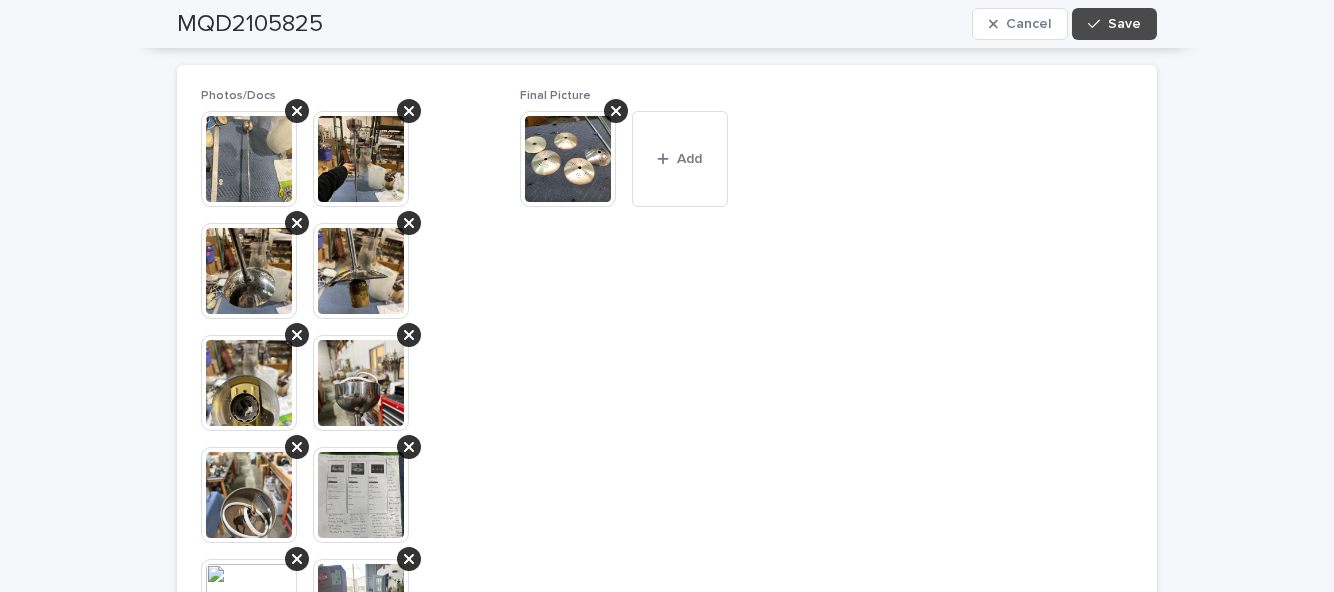 click on "Add" at bounding box center (689, 159) 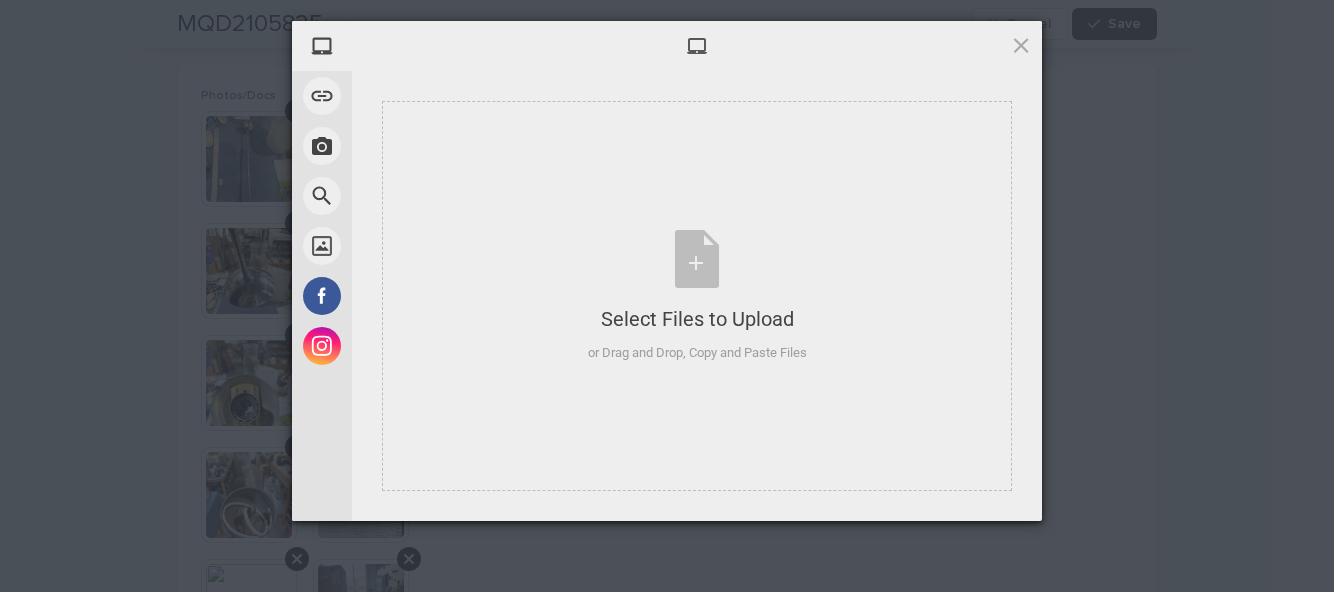 click on "Select Files to Upload
or Drag and Drop, Copy and Paste Files" at bounding box center (697, 296) 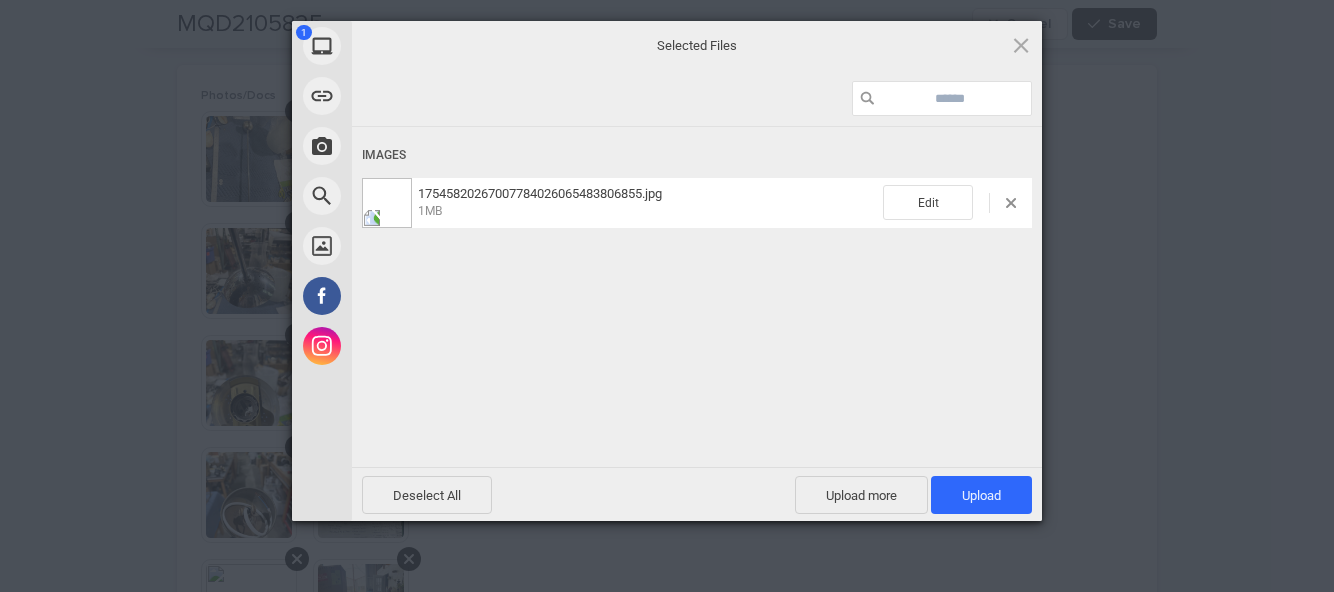 click on "Upload
1" at bounding box center (981, 495) 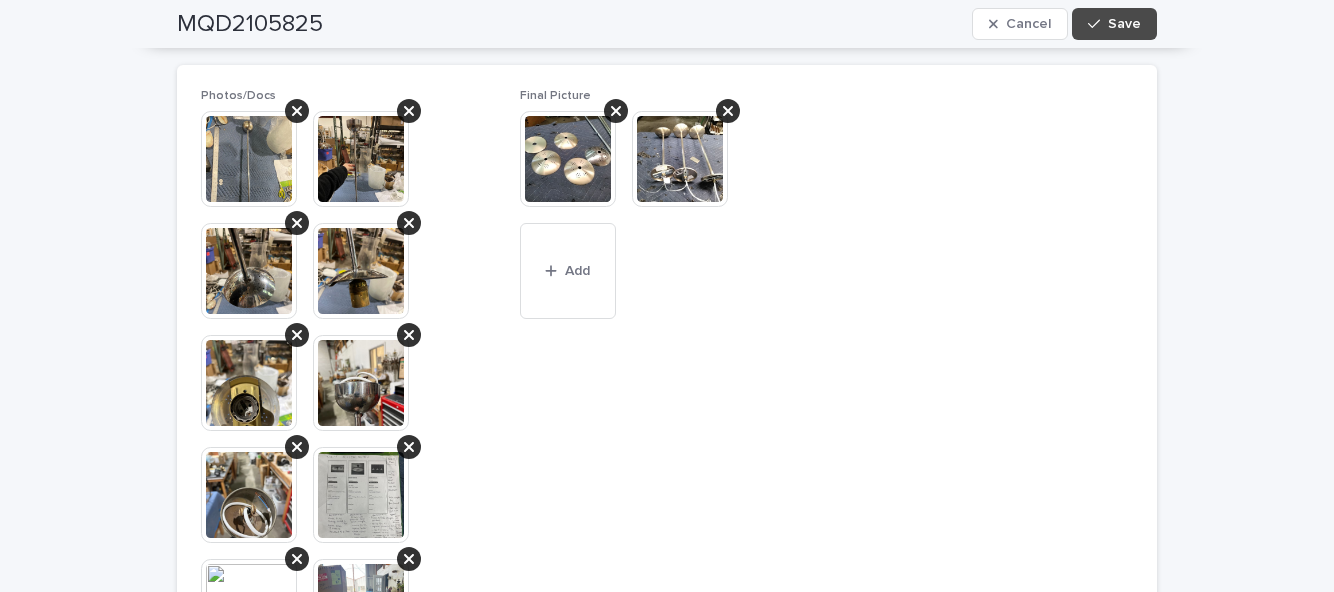click on "Save" at bounding box center (1114, 24) 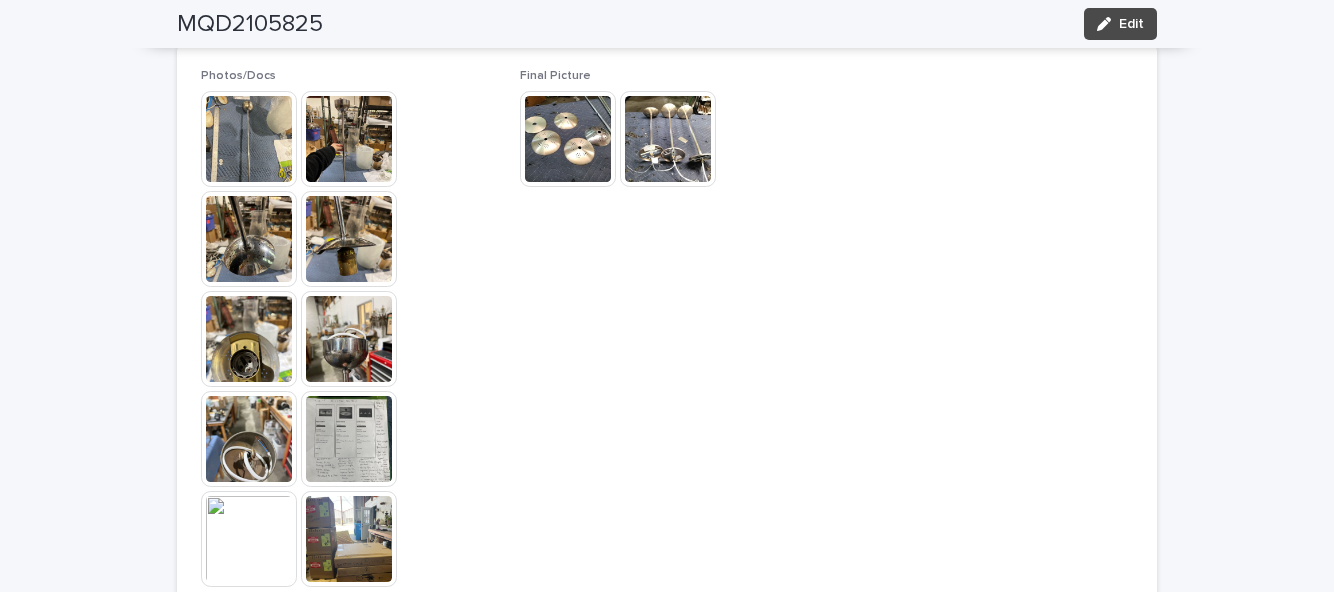 scroll, scrollTop: 1244, scrollLeft: 0, axis: vertical 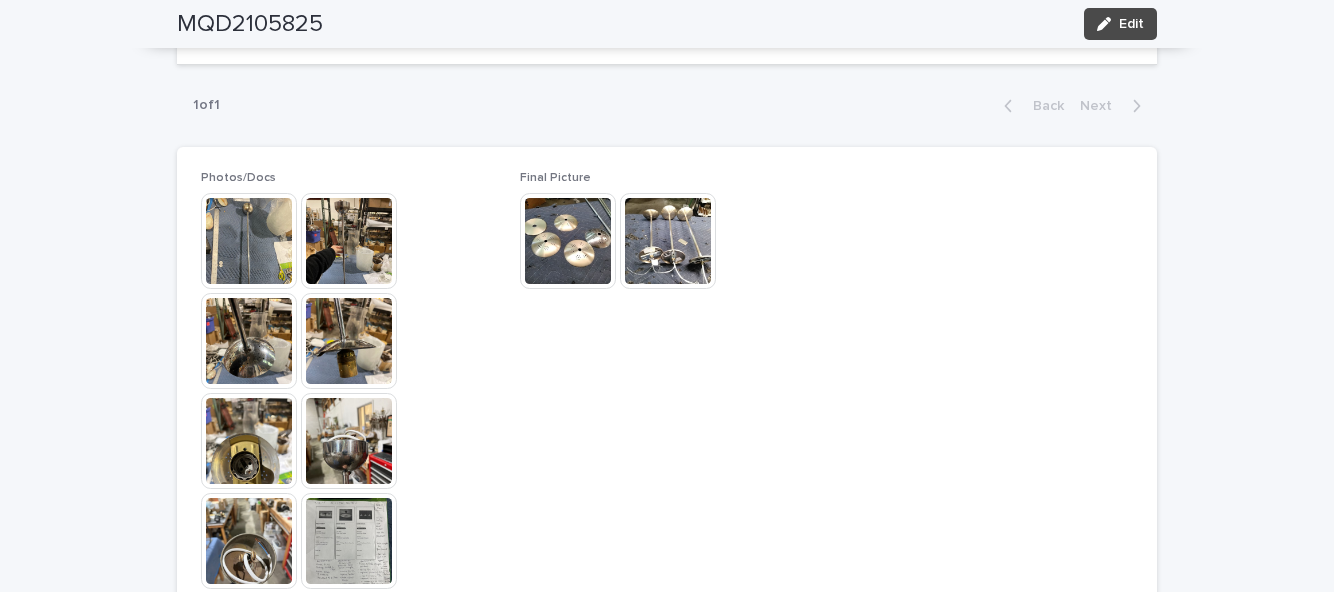 click on "Edit" at bounding box center [1131, 24] 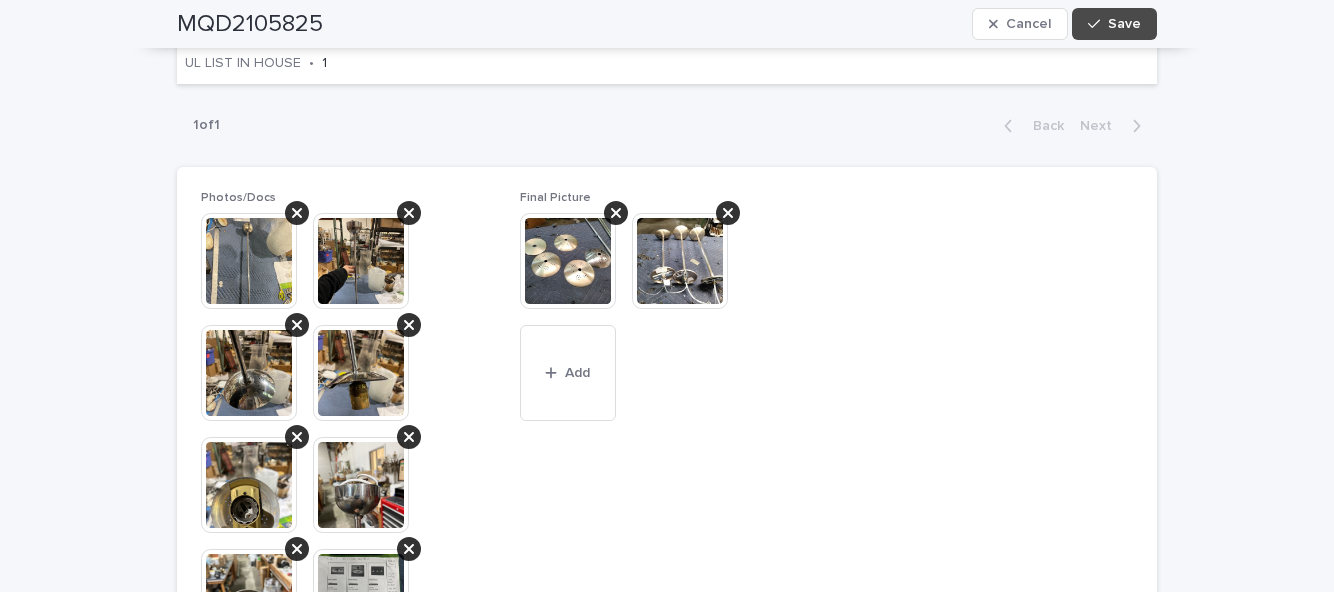 scroll, scrollTop: 1345, scrollLeft: 0, axis: vertical 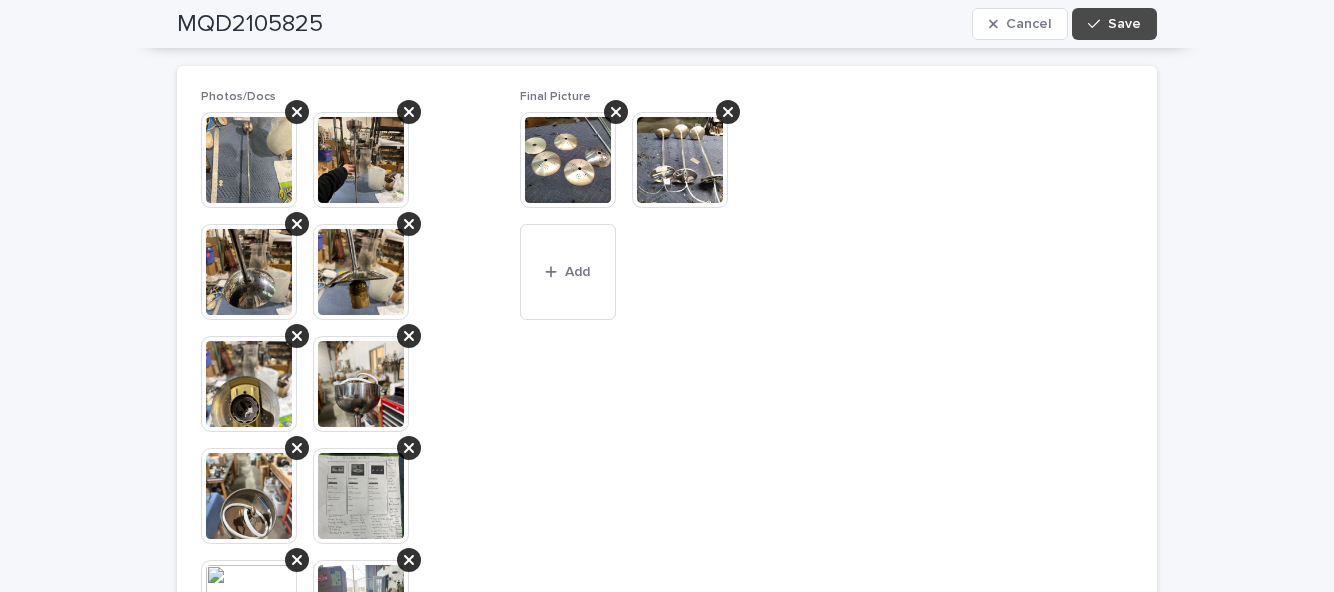 click on "Add" at bounding box center [568, 272] 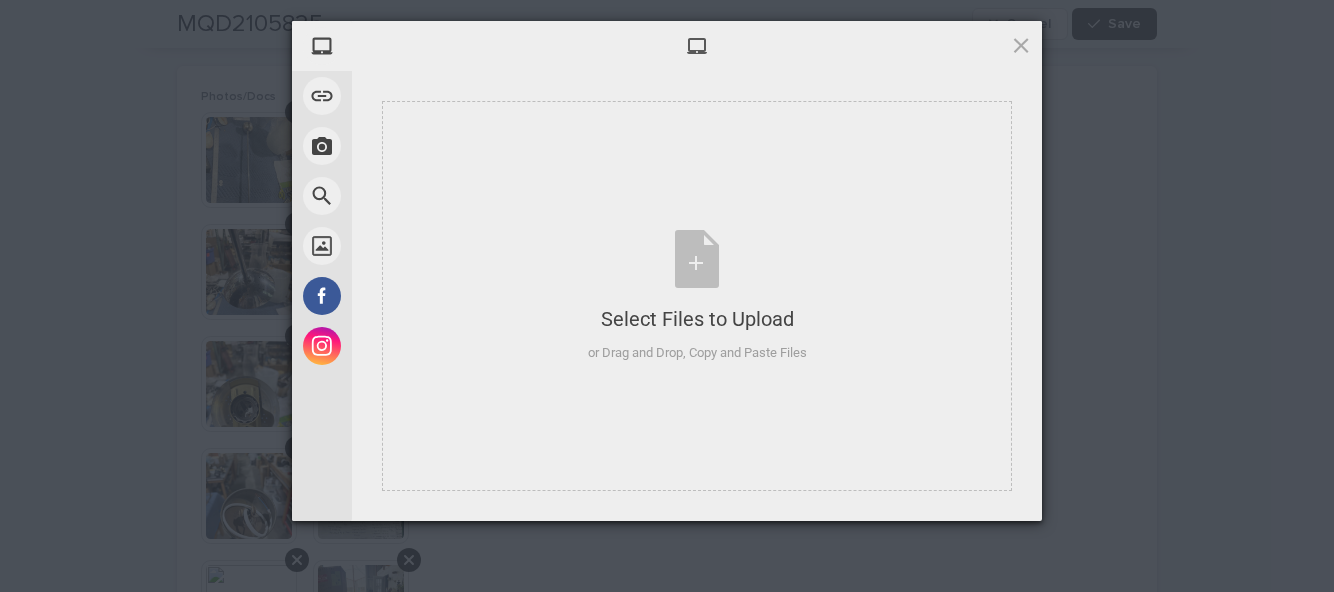 click on "Select Files to Upload
or Drag and Drop, Copy and Paste Files" at bounding box center (697, 296) 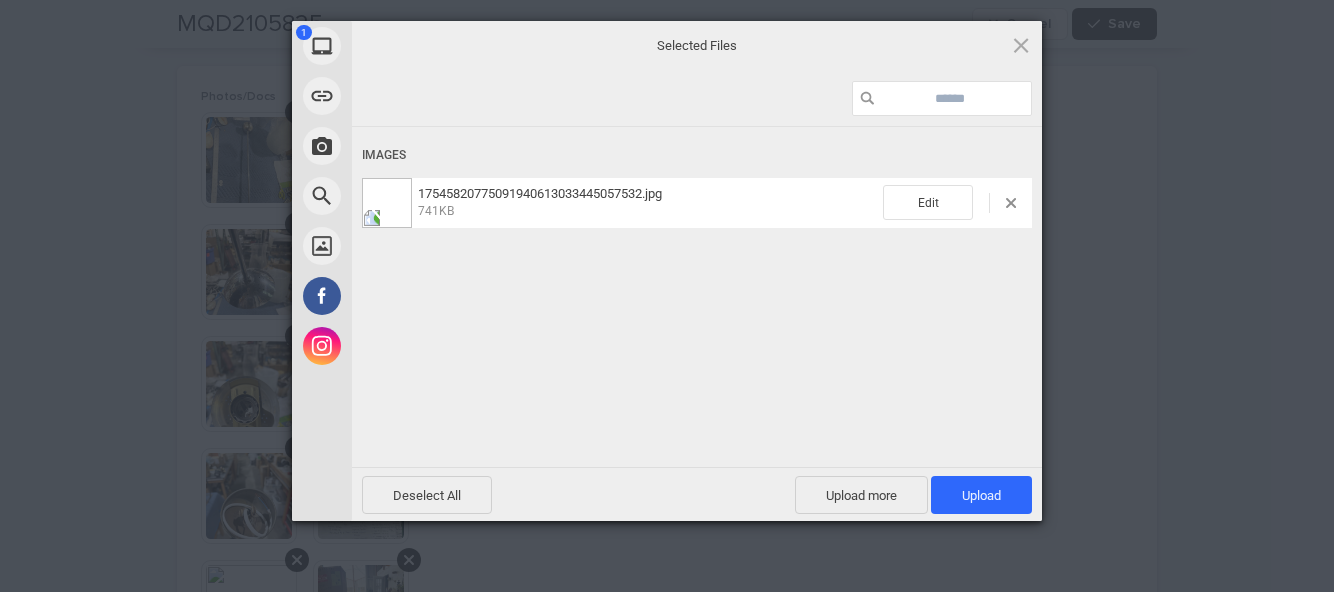 click on "Upload
1" at bounding box center (981, 495) 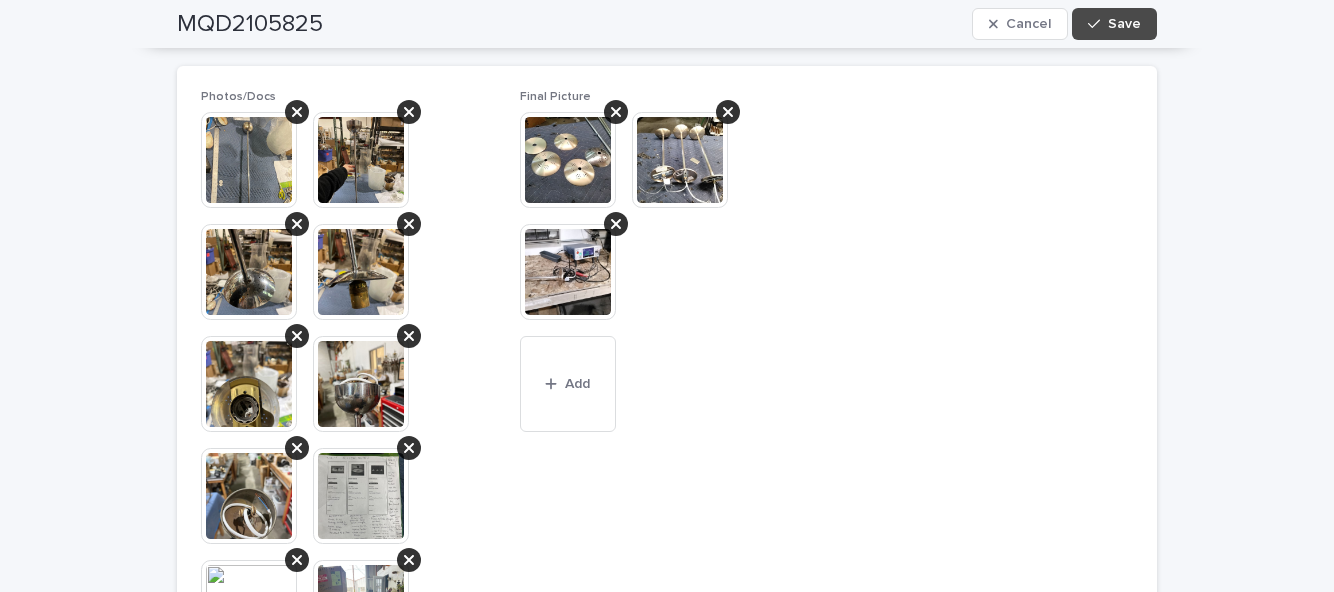 click on "Save" at bounding box center [1124, 24] 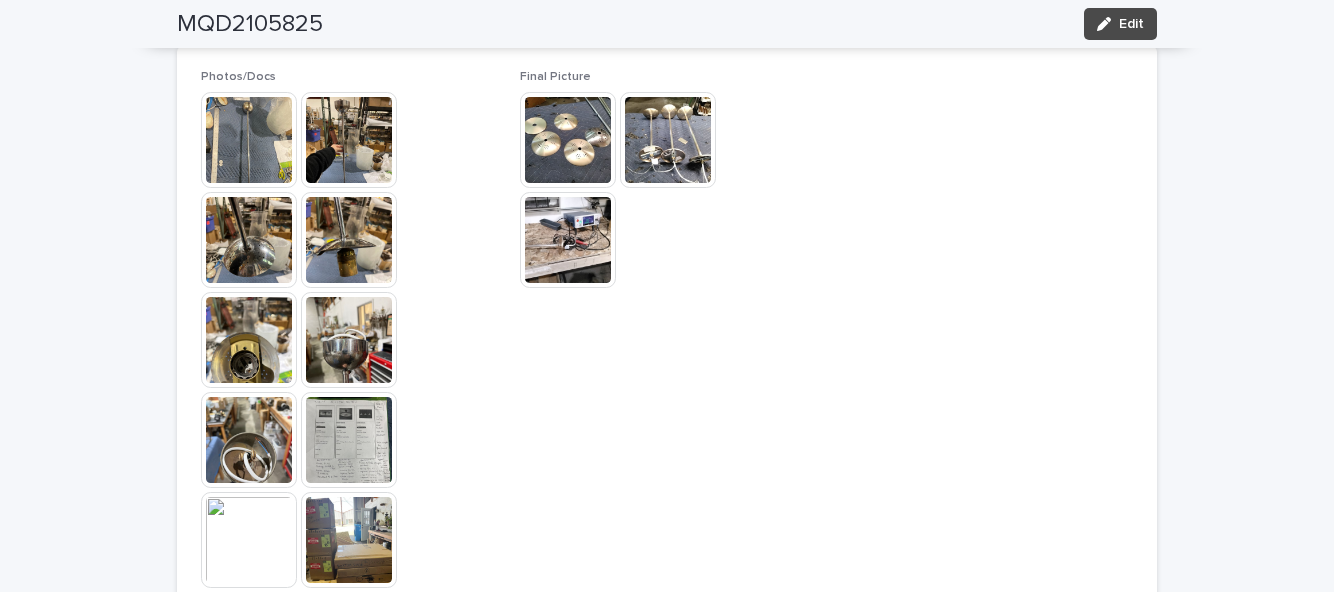 scroll, scrollTop: 1244, scrollLeft: 0, axis: vertical 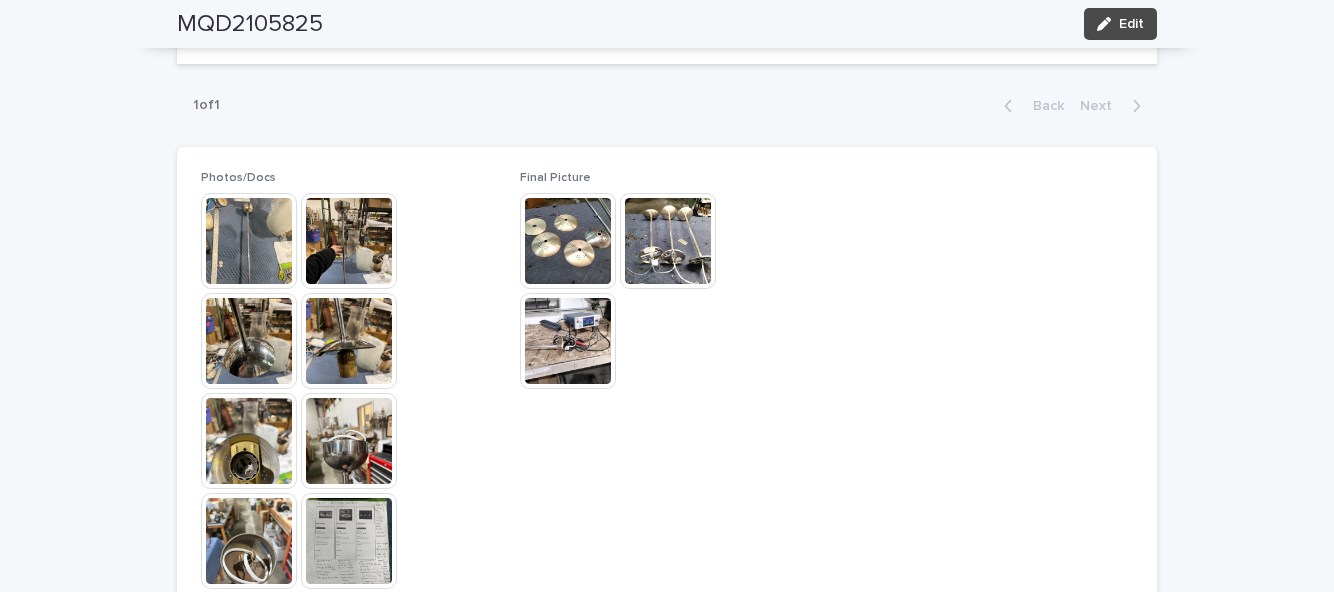 click on "Edit" at bounding box center [1131, 24] 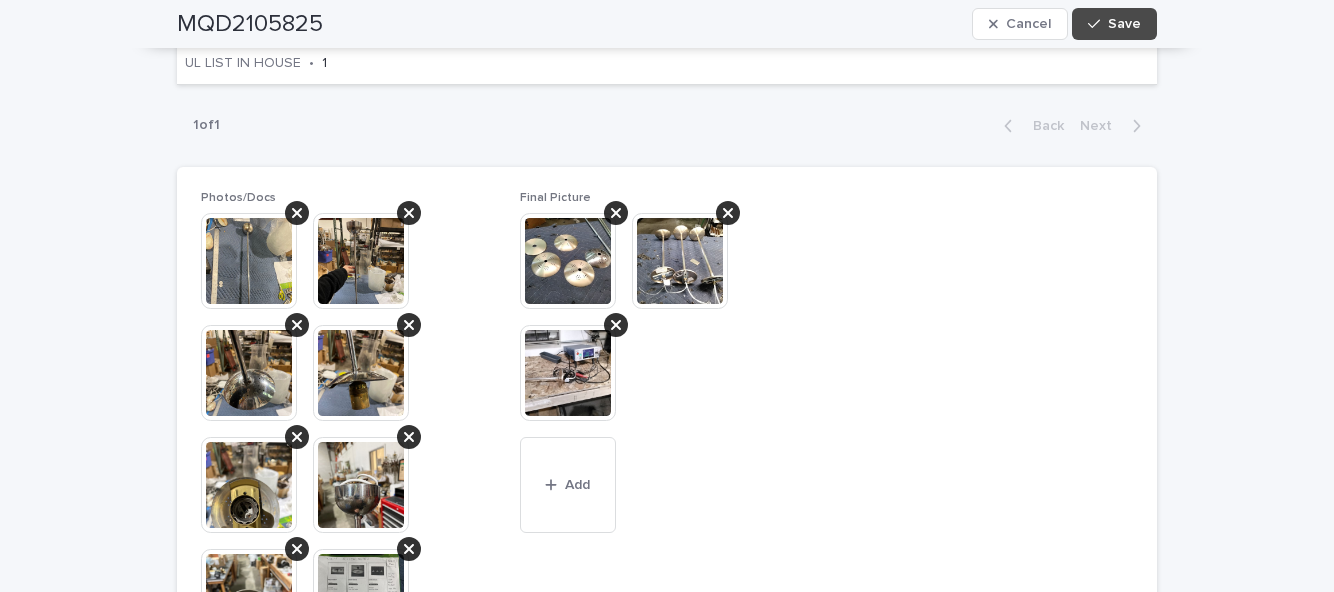 scroll, scrollTop: 1344, scrollLeft: 0, axis: vertical 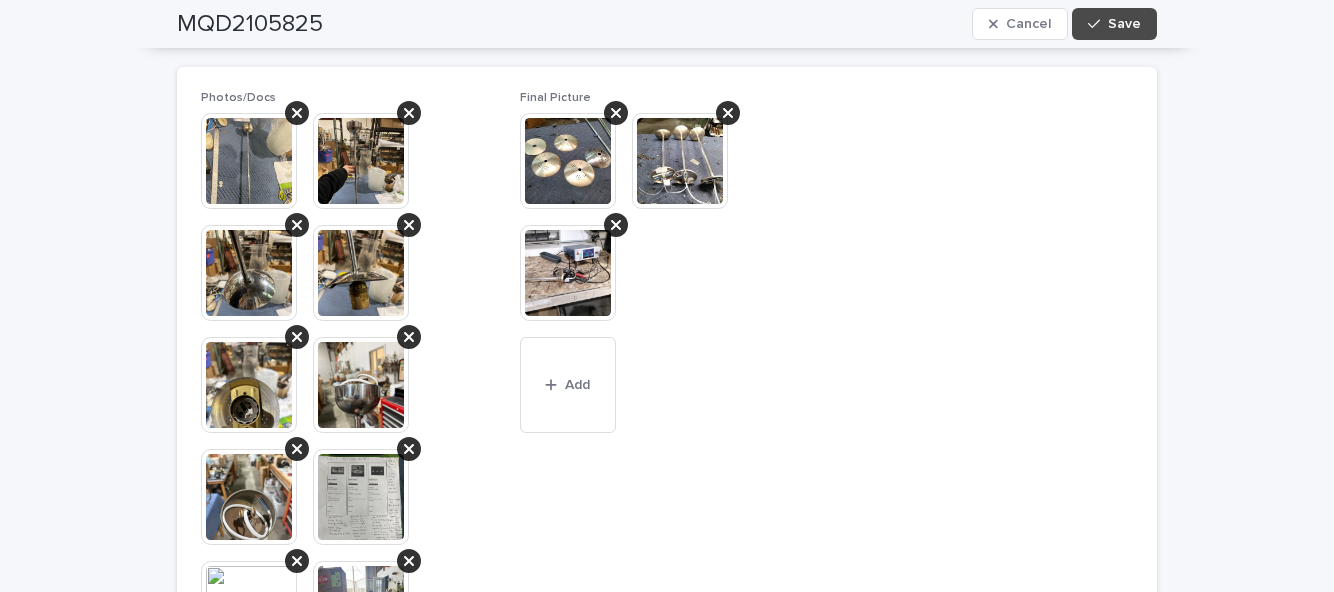 click on "Add" at bounding box center [577, 385] 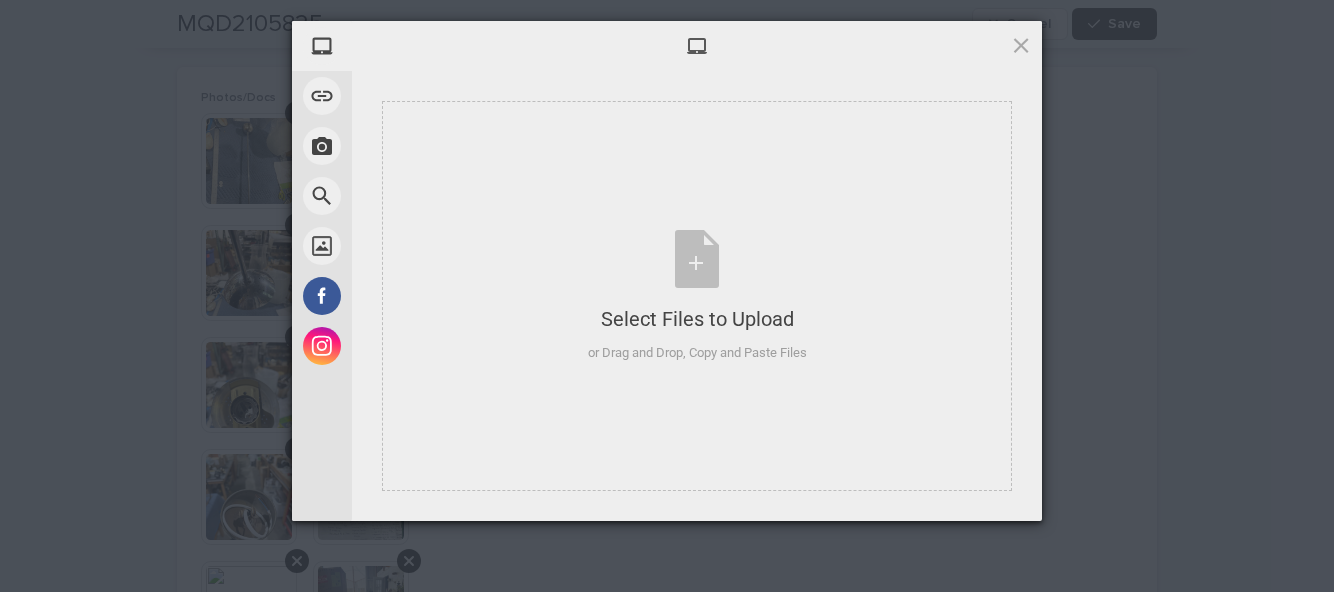 click on "Select Files to Upload
or Drag and Drop, Copy and Paste Files" at bounding box center (697, 296) 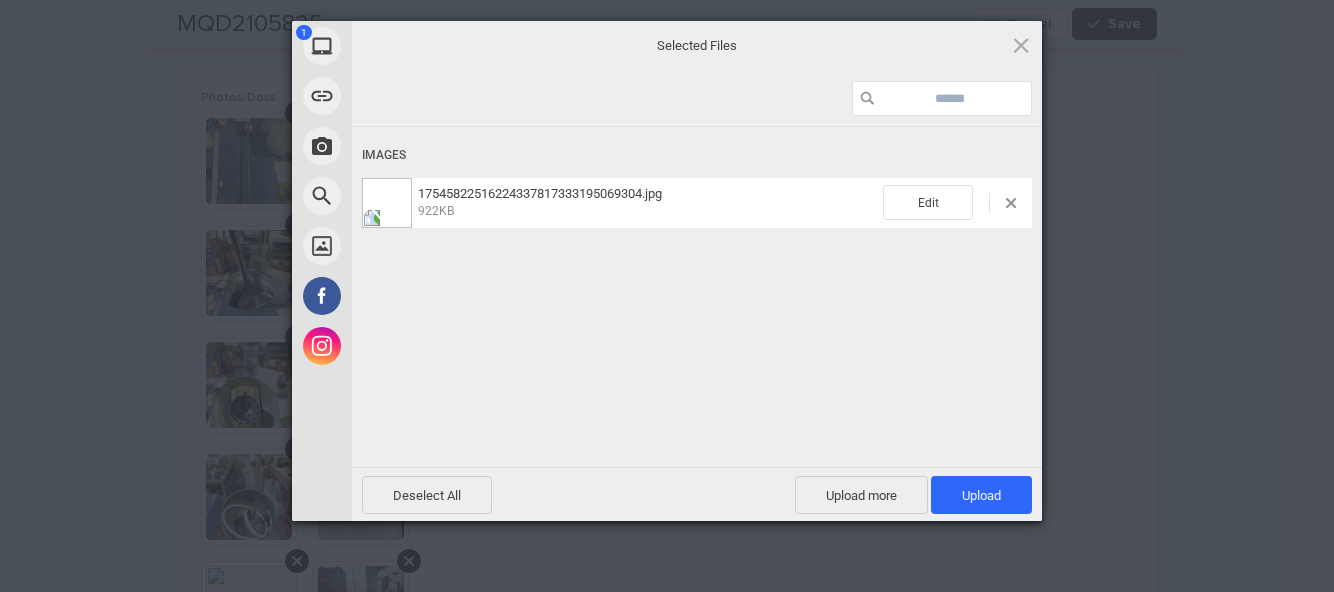 click on "Upload
1" at bounding box center [981, 495] 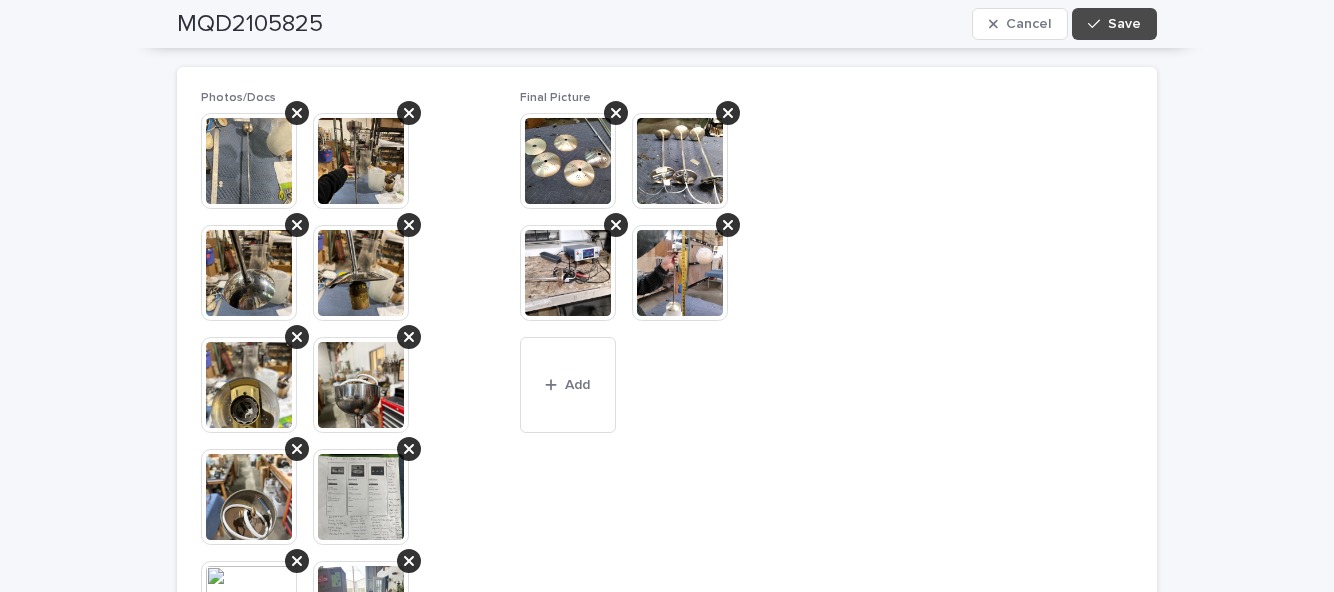 click on "Save" at bounding box center [1114, 24] 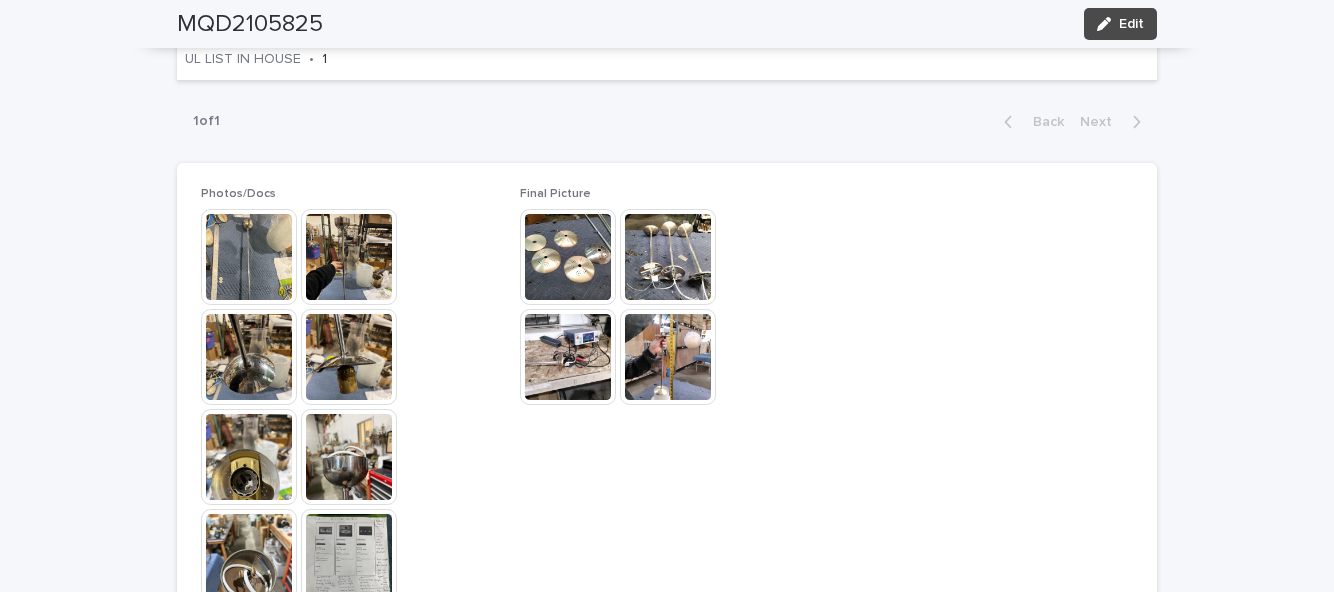 scroll, scrollTop: 1227, scrollLeft: 0, axis: vertical 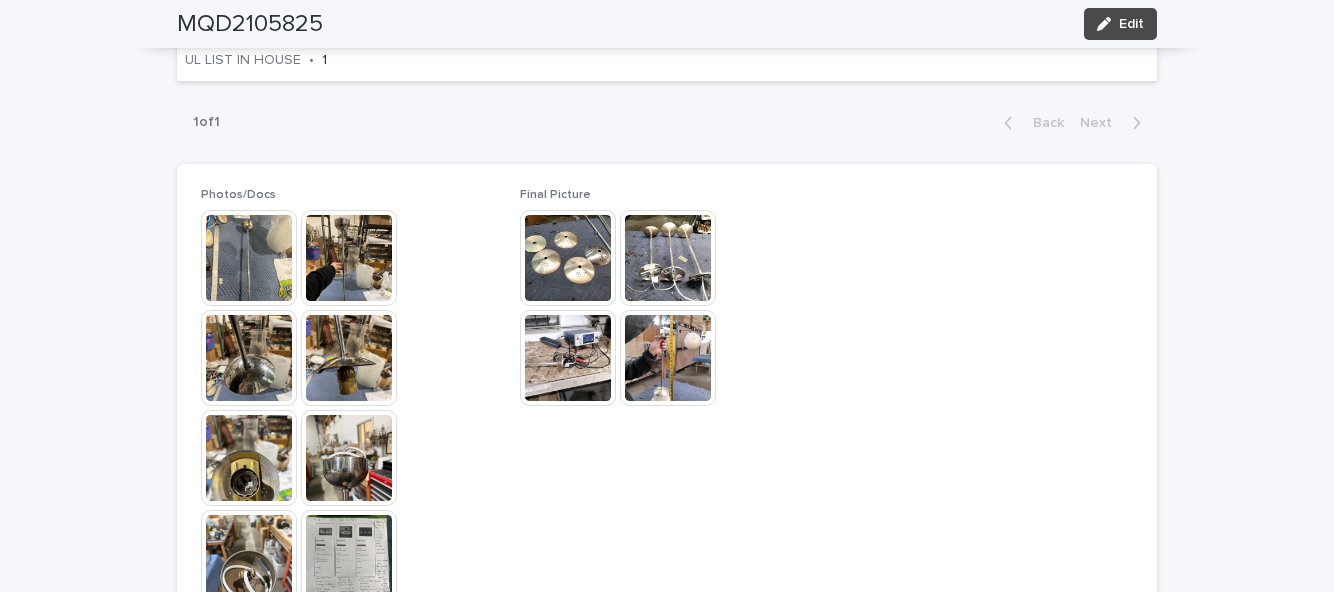 click at bounding box center (568, 258) 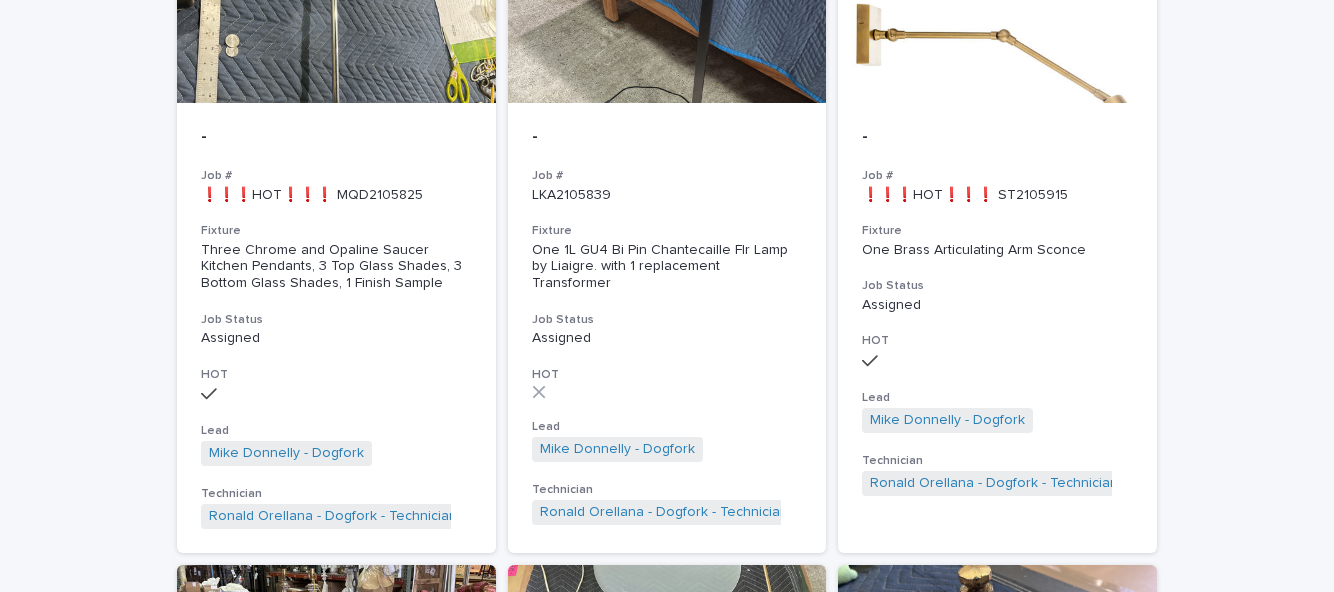 scroll, scrollTop: 331, scrollLeft: 0, axis: vertical 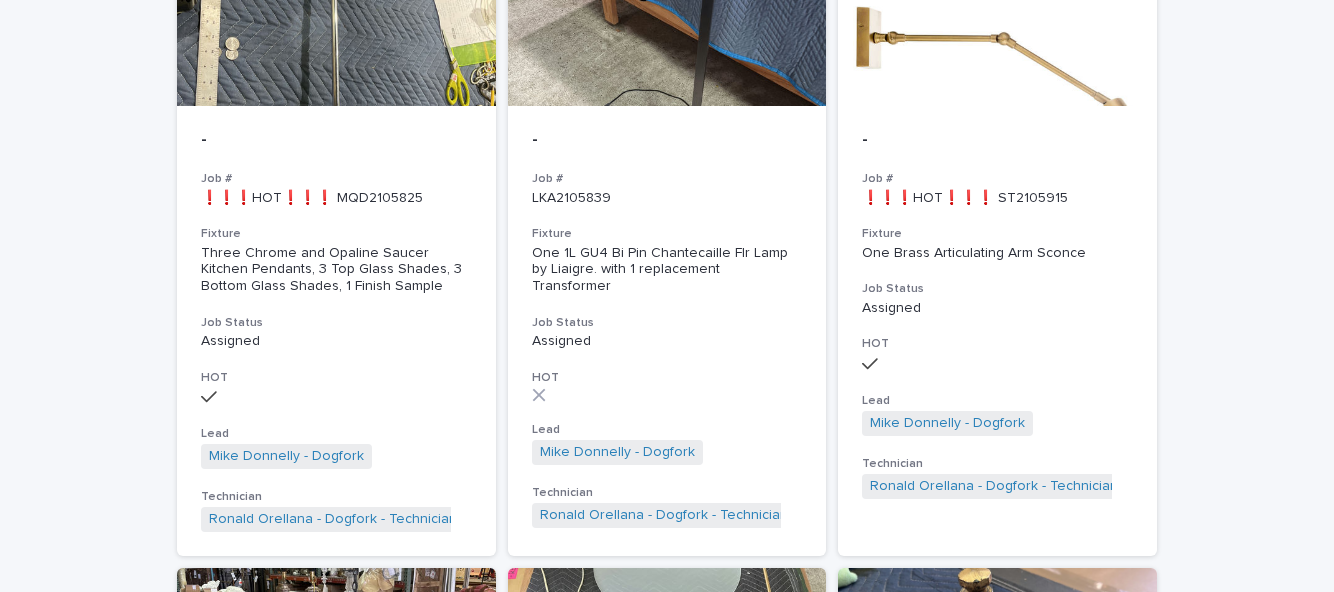 click on "Three Chrome and Opaline Saucer Kitchen Pendants, 3 Top Glass Shades, 3 Bottom Glass Shades, 1 Finish Sample" at bounding box center [336, 270] 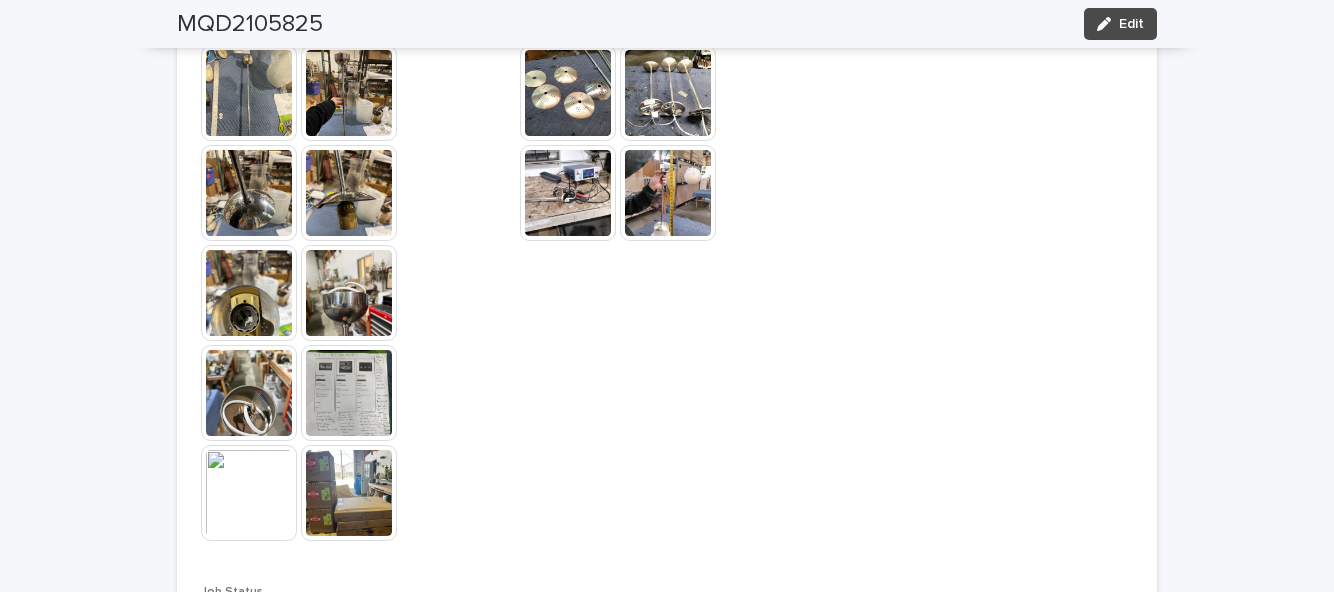 scroll, scrollTop: 1390, scrollLeft: 0, axis: vertical 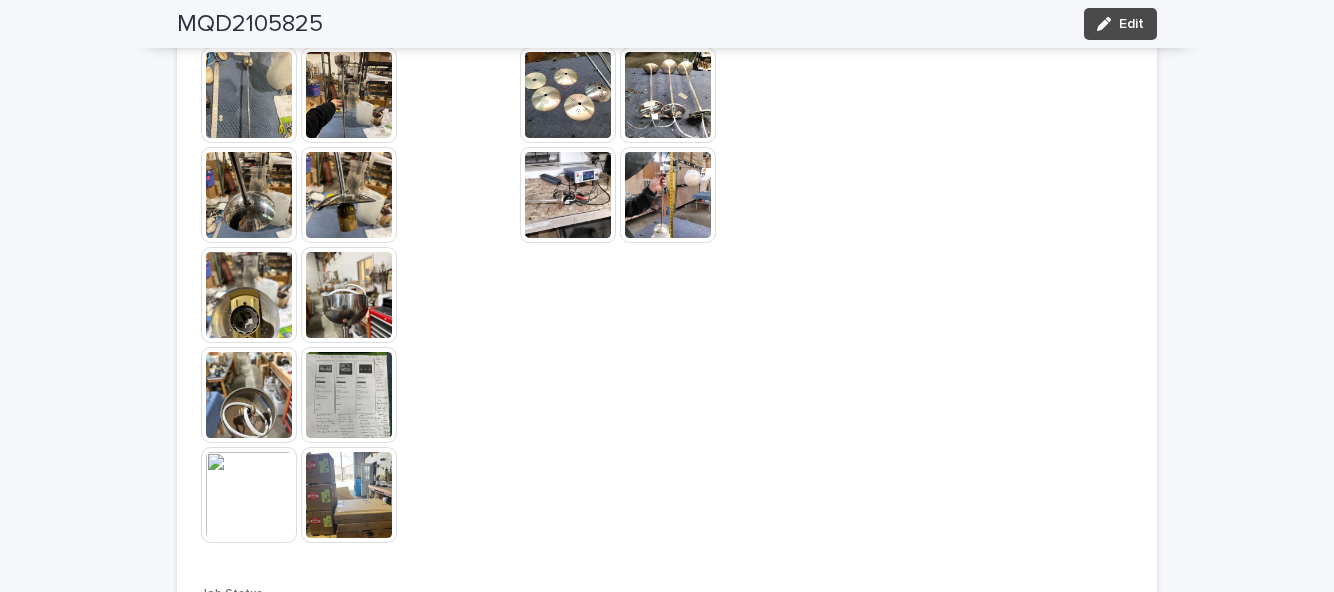 click on "Edit" at bounding box center [1131, 24] 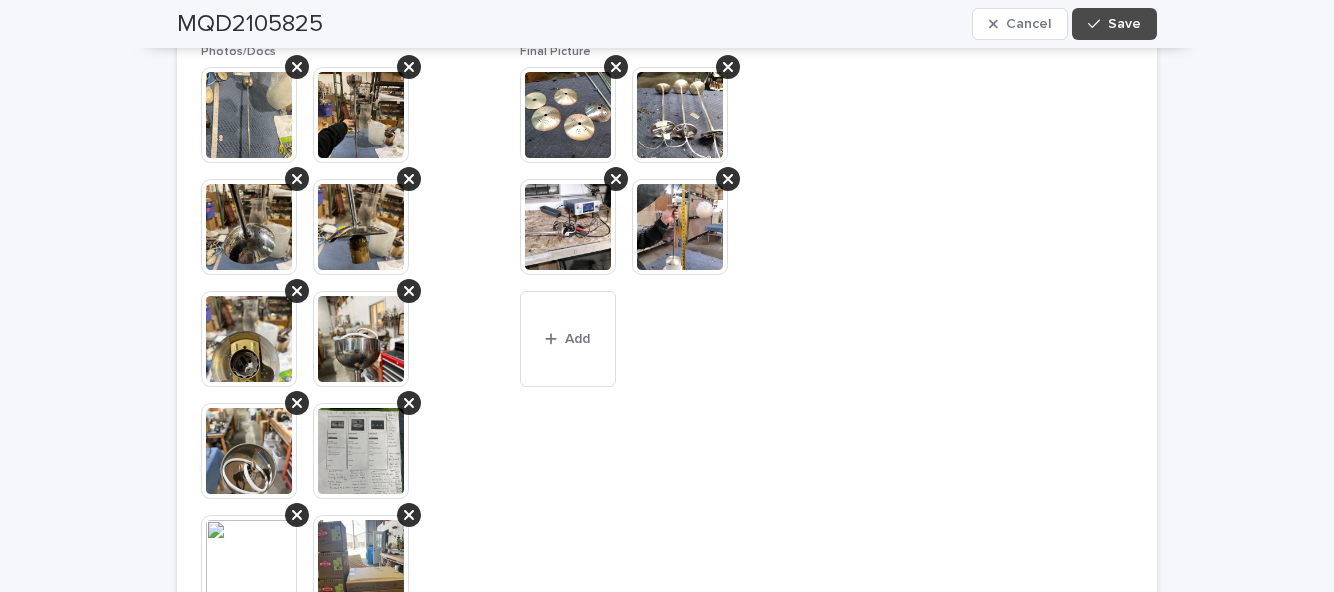 click on "Add" at bounding box center (568, 339) 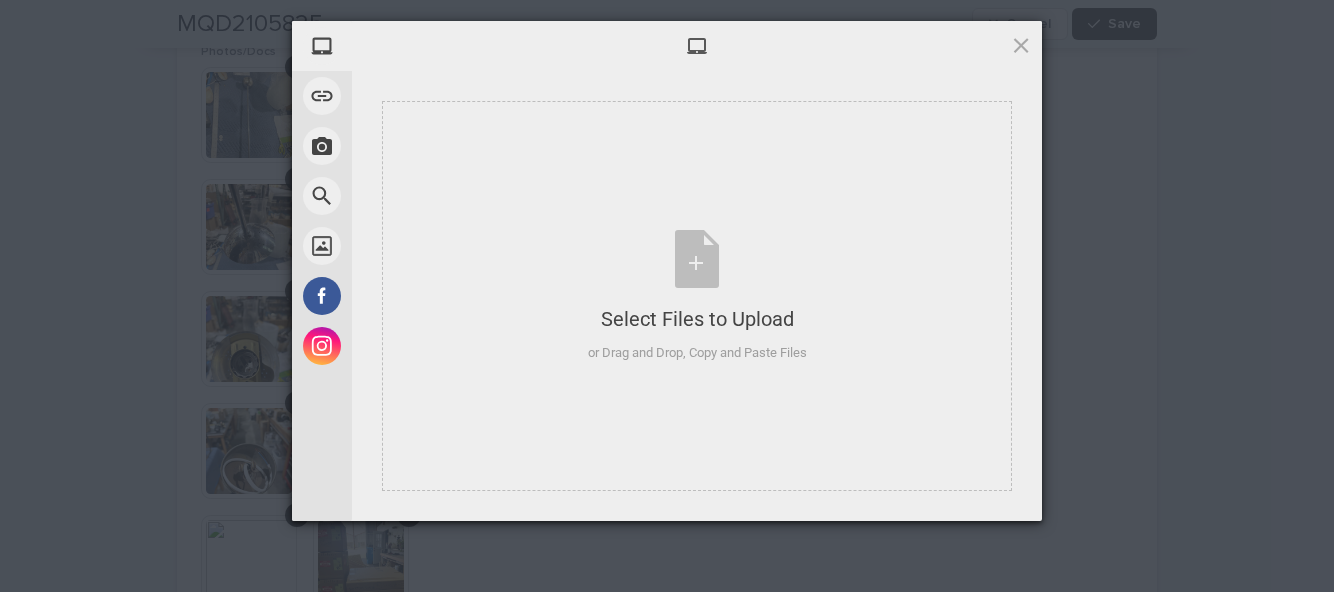 click on "Select Files to Upload
or Drag and Drop, Copy and Paste Files" at bounding box center (697, 296) 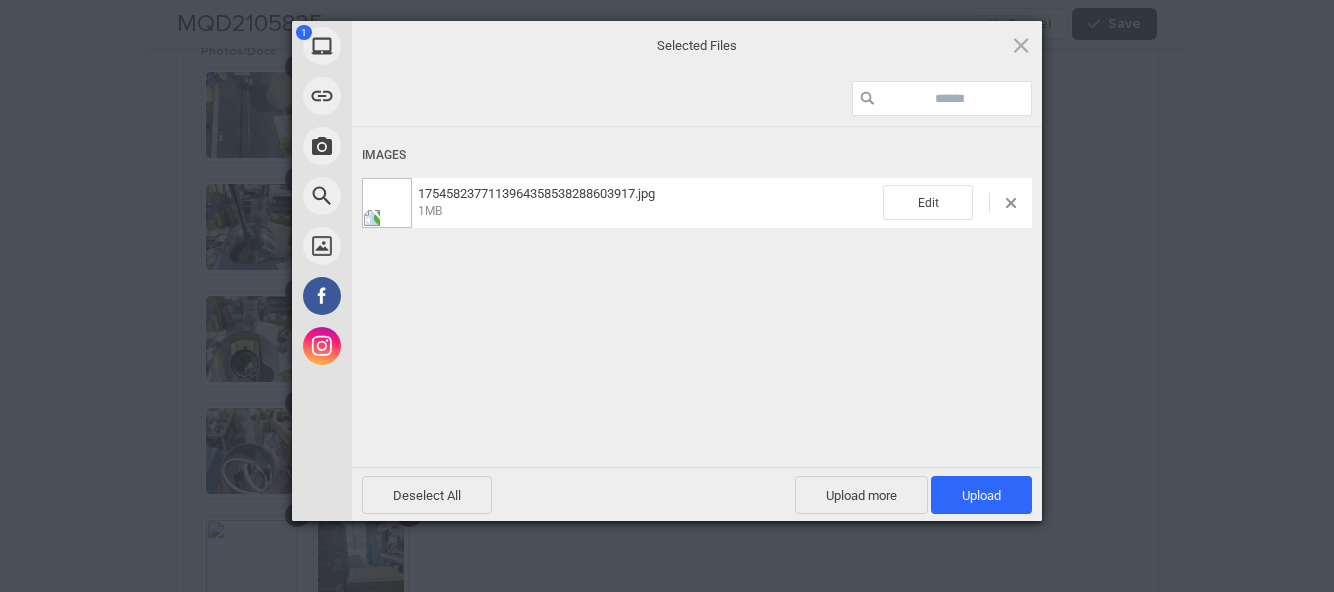 click on "Upload
1" at bounding box center (981, 495) 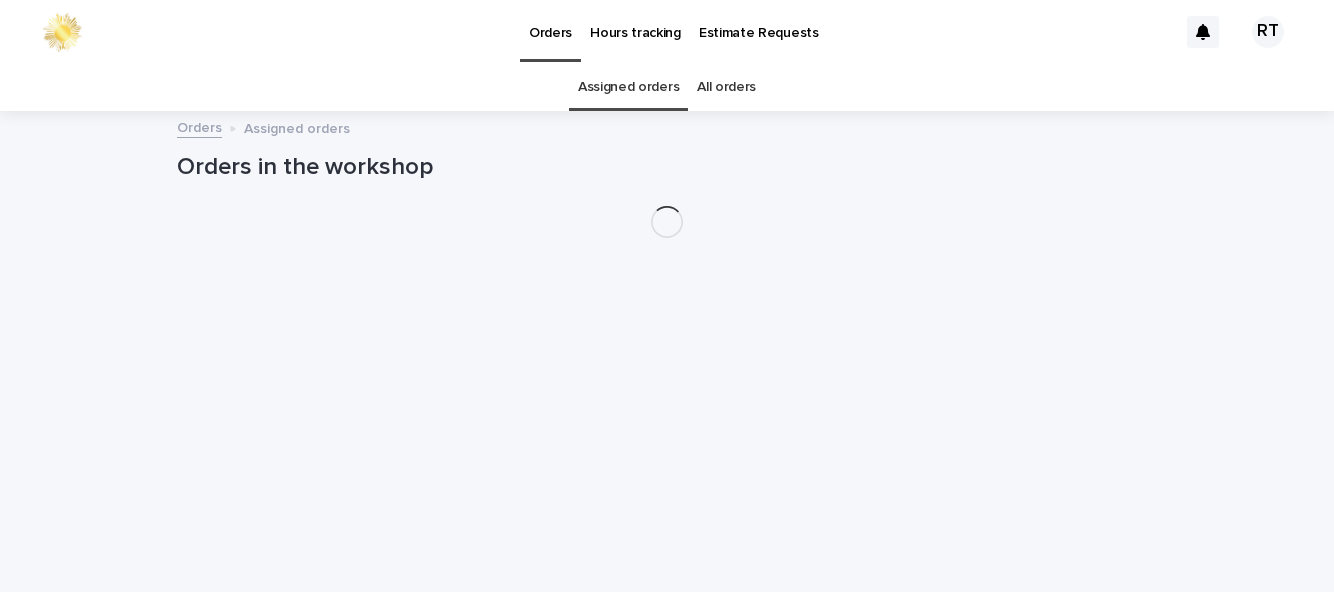 scroll, scrollTop: 0, scrollLeft: 0, axis: both 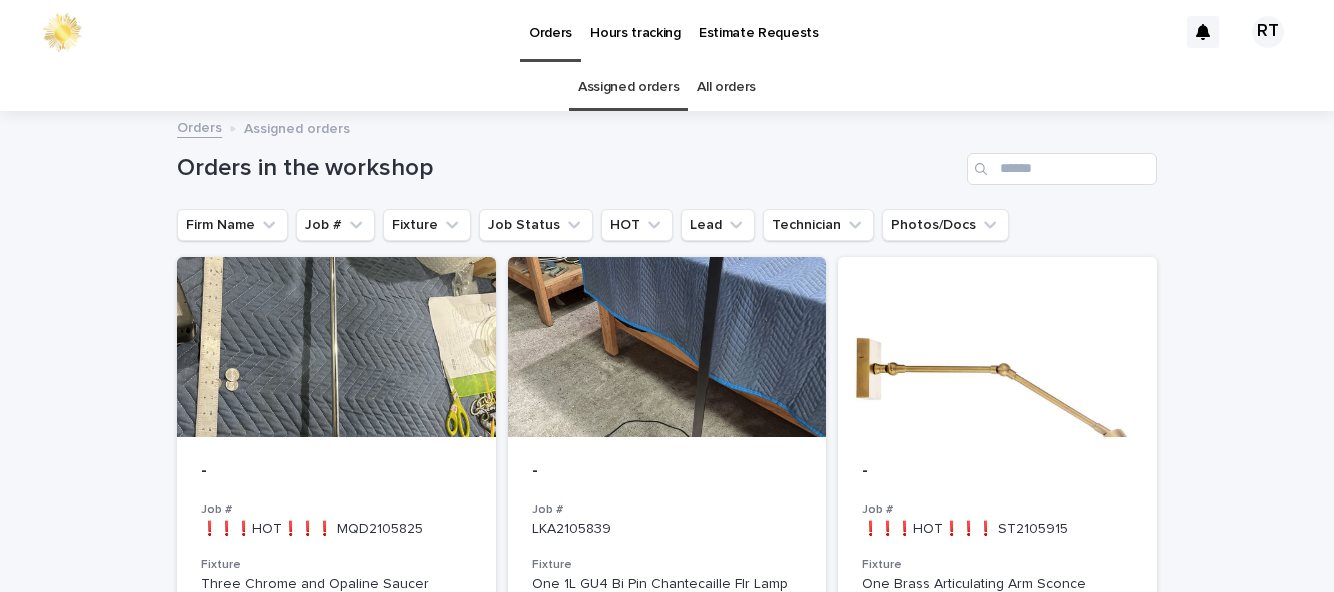 click on "- Job # ❗❗❗HOT❗❗❗ MQD2105825 Fixture Three Chrome and Opaline Saucer Kitchen Pendants, 3 Top Glass Shades, 3 Bottom Glass Shades, 1 Finish Sample
Job Status Assigned HOT Lead [FIRST] [LAST] - [CITY]   + 0 Technician [FIRST] [LAST] - [CITY] - Technician   + 0" at bounding box center (336, 662) 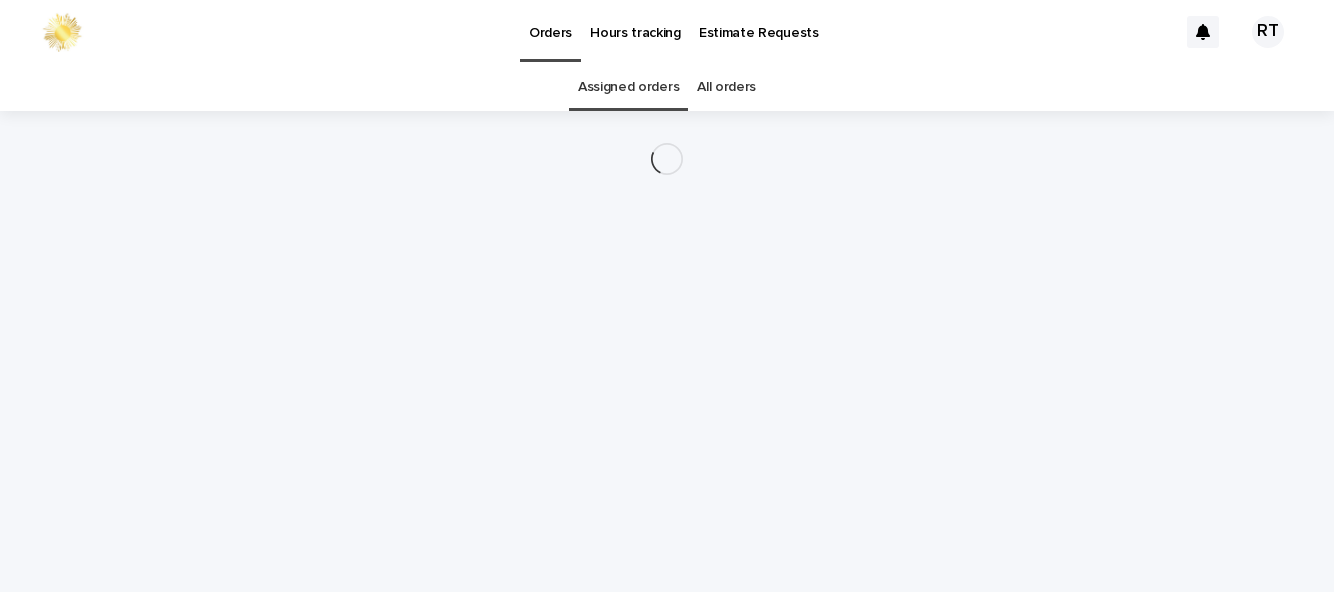 scroll, scrollTop: 64, scrollLeft: 0, axis: vertical 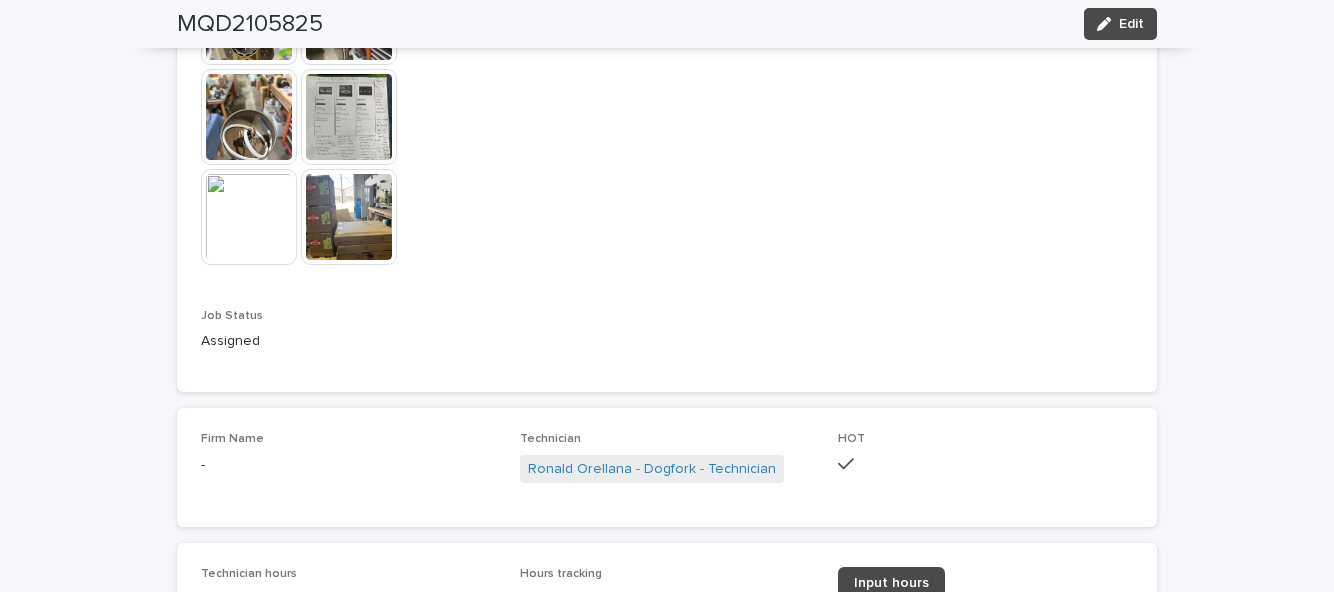 click on "Input hours" at bounding box center [891, 583] 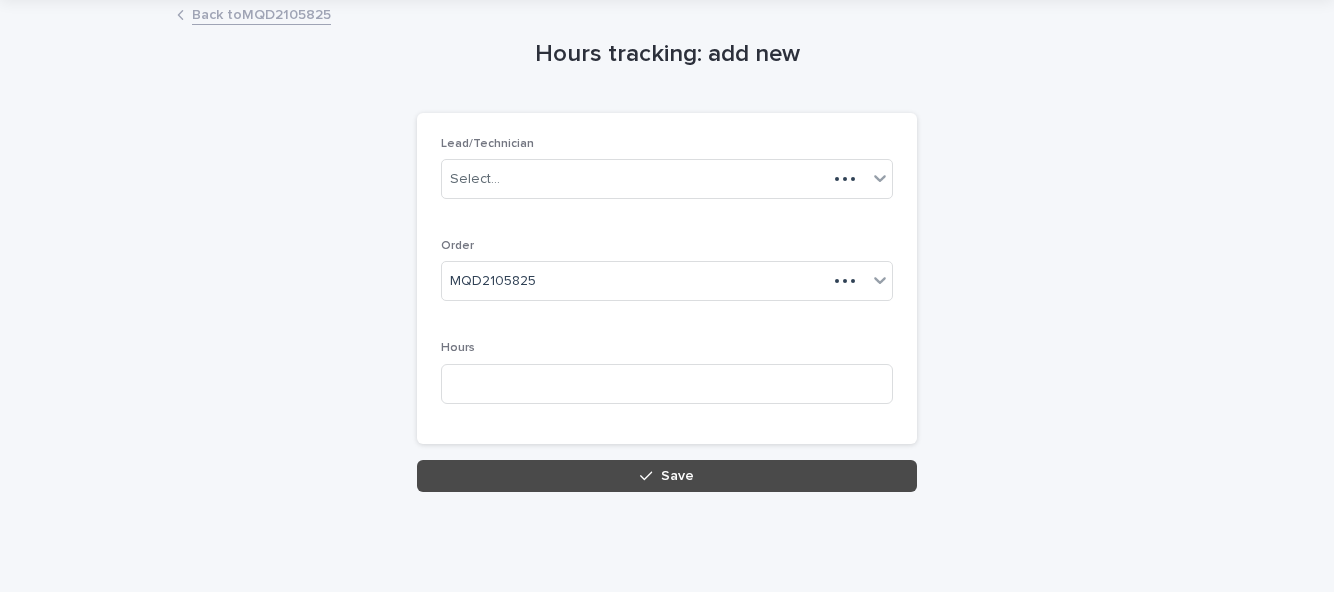 scroll, scrollTop: 0, scrollLeft: 0, axis: both 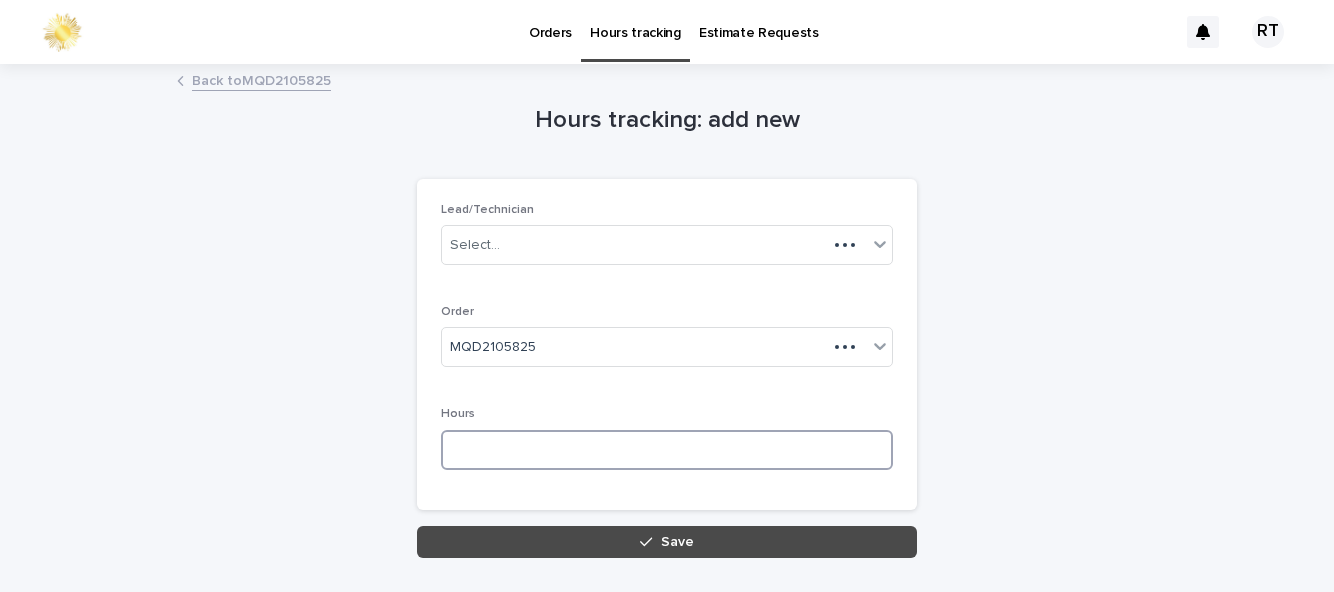 click at bounding box center [667, 450] 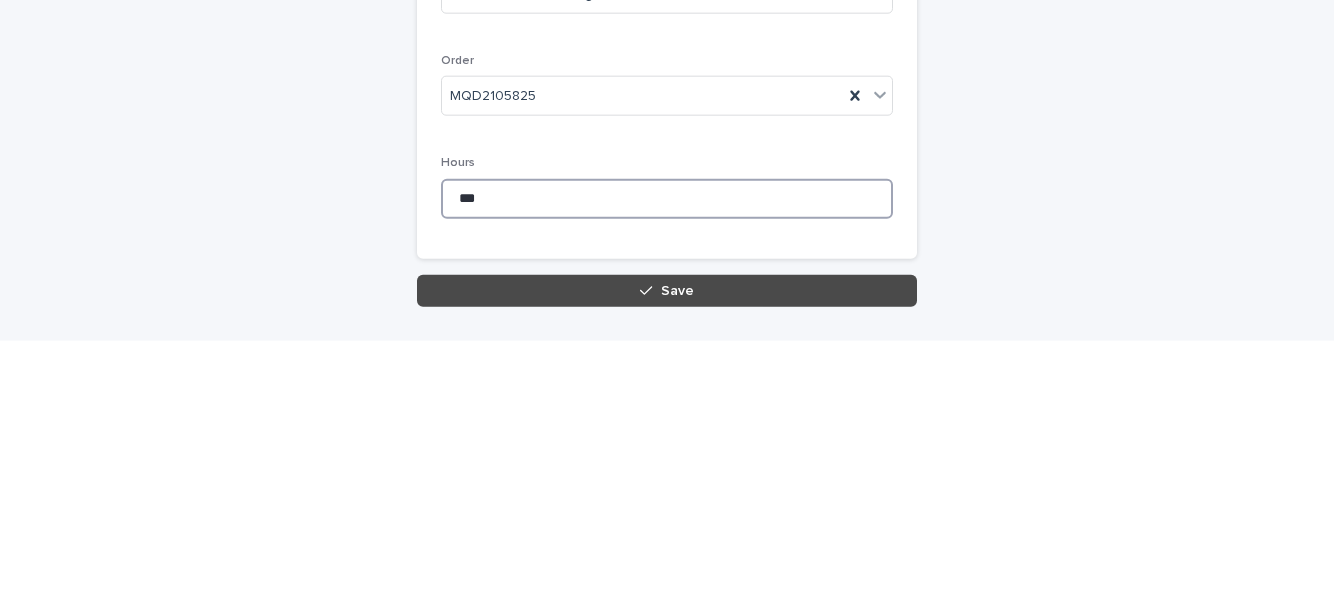 type on "***" 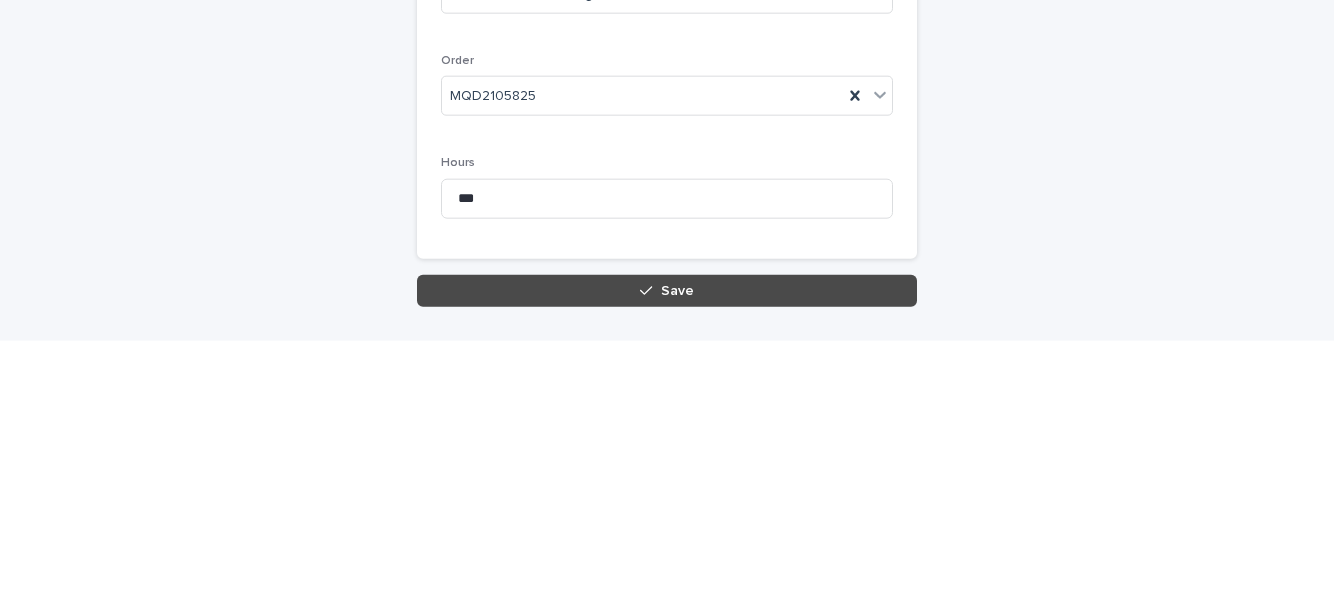 click on "Save" at bounding box center [667, 542] 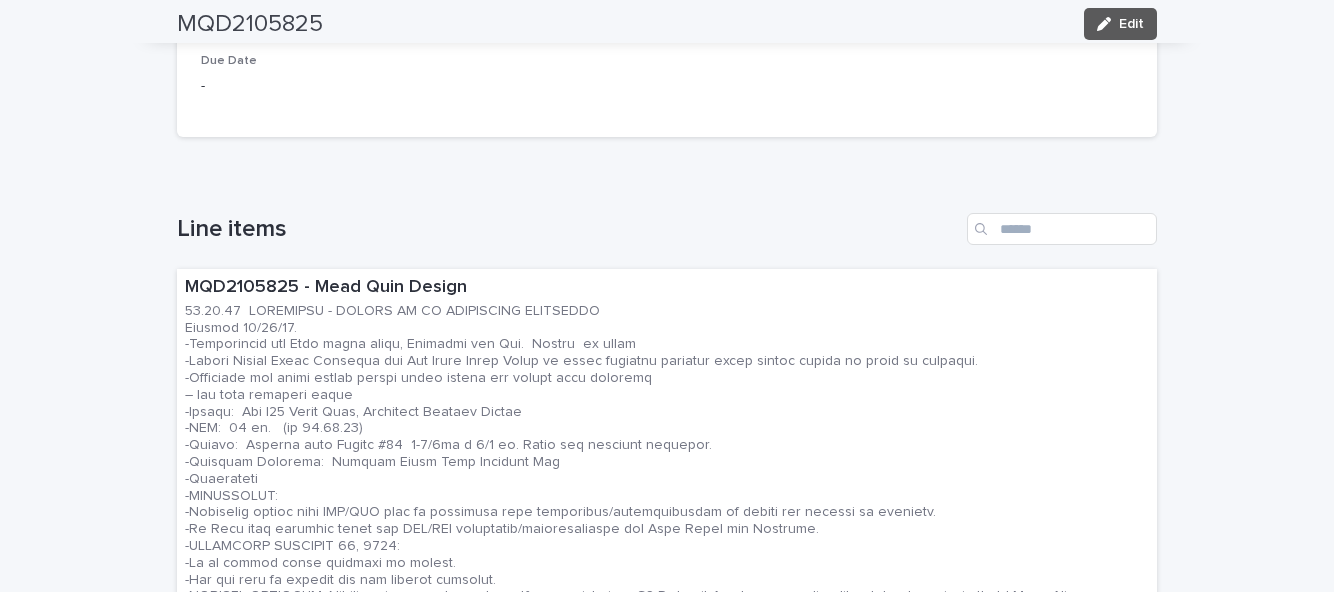 scroll, scrollTop: 740, scrollLeft: 0, axis: vertical 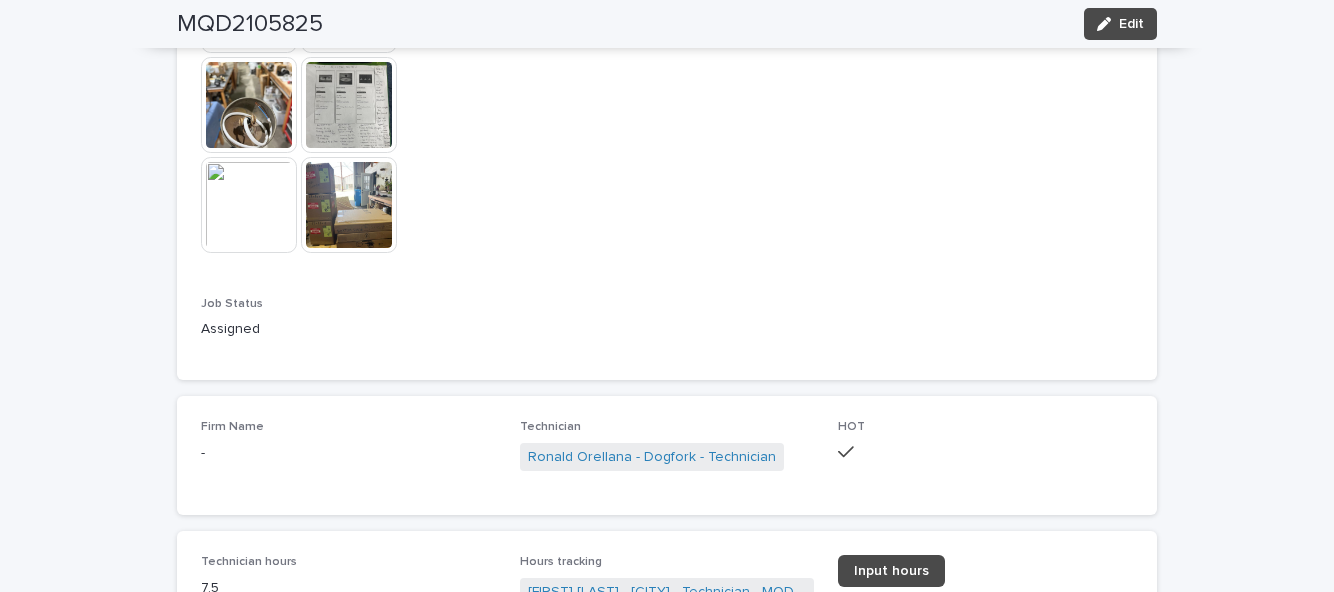 click on "Edit" at bounding box center (1120, 24) 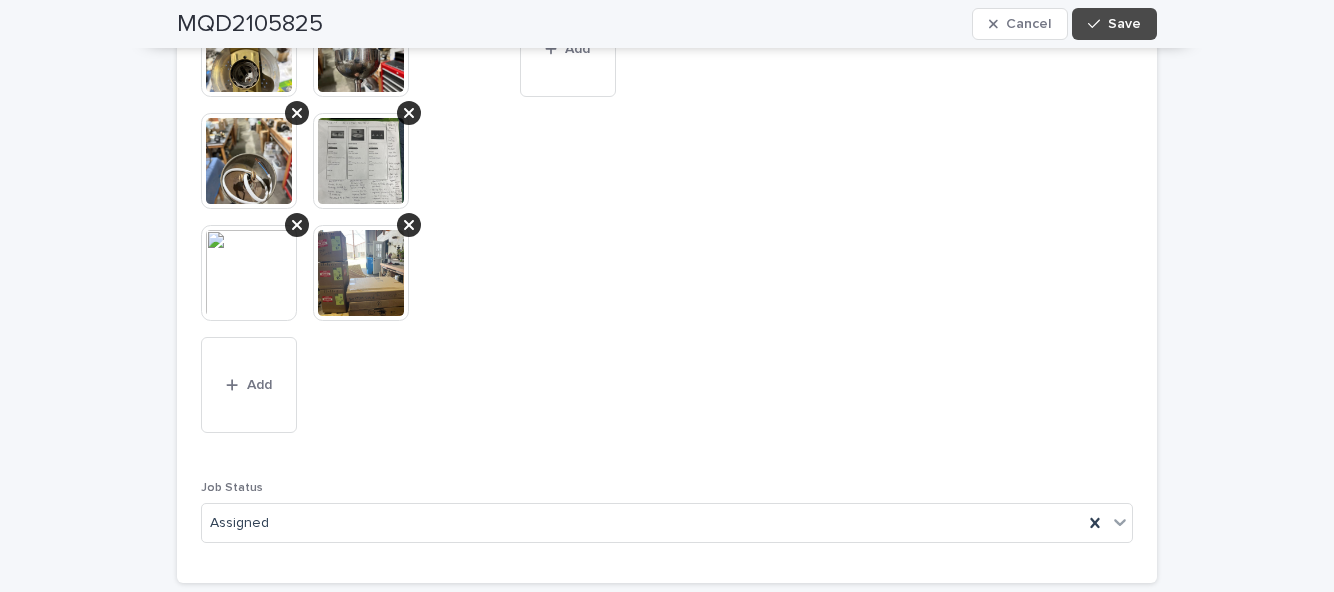 scroll, scrollTop: 1882, scrollLeft: 0, axis: vertical 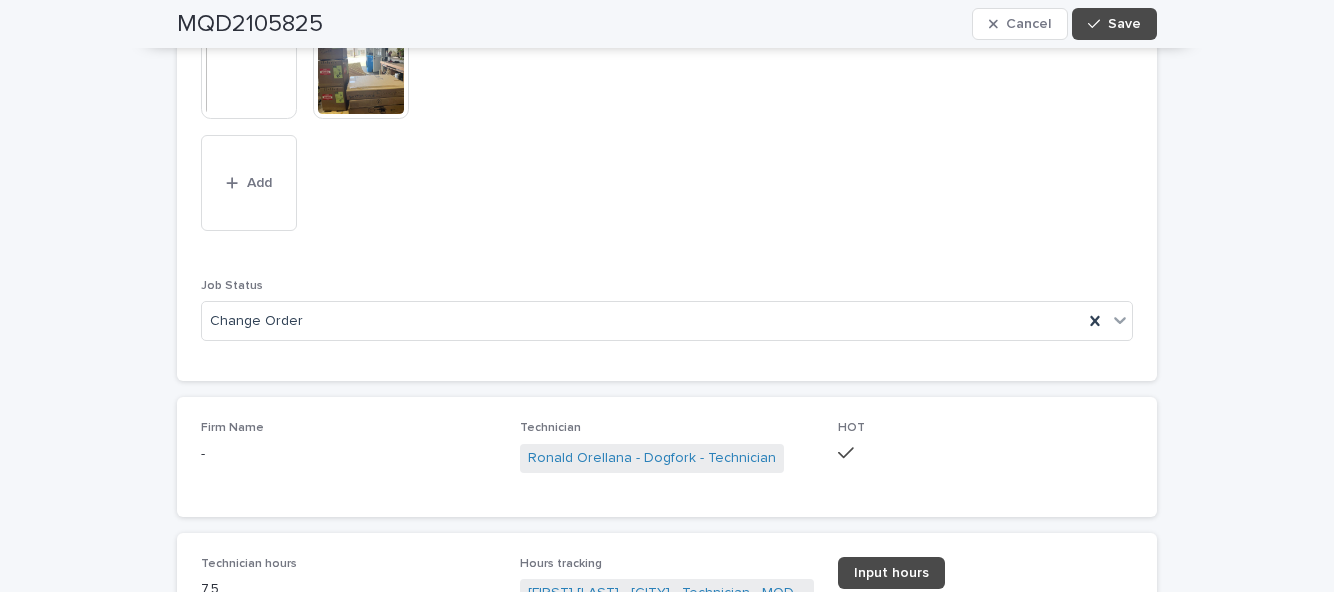 click at bounding box center (997, 24) 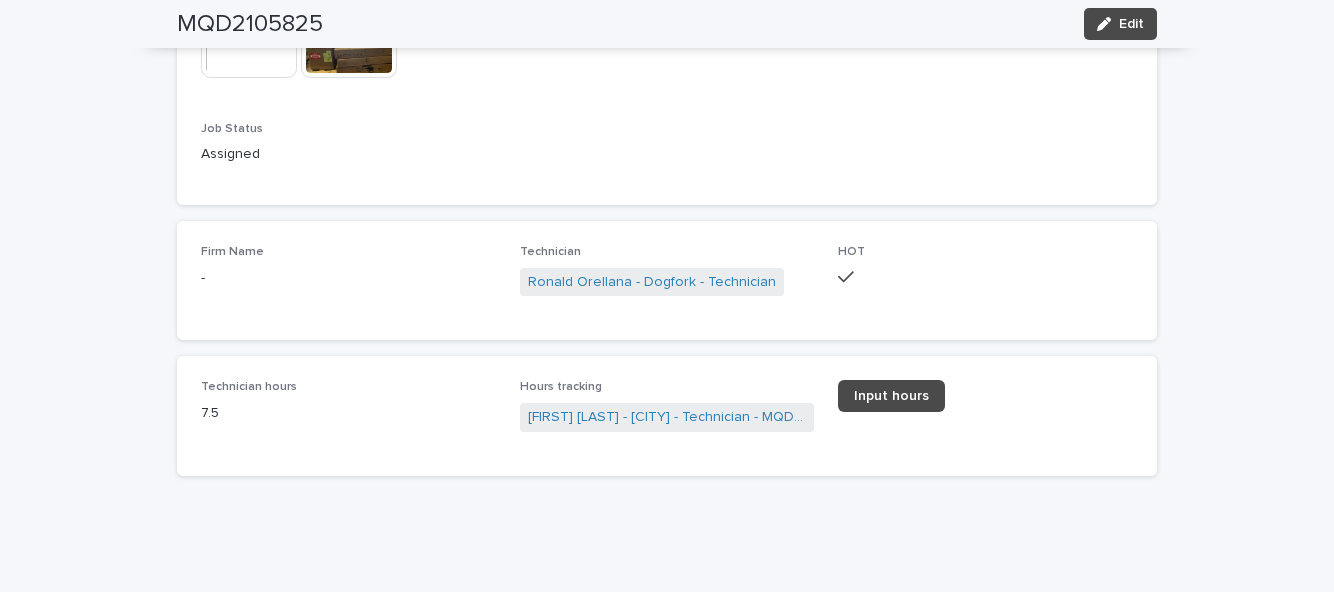 scroll, scrollTop: 1680, scrollLeft: 0, axis: vertical 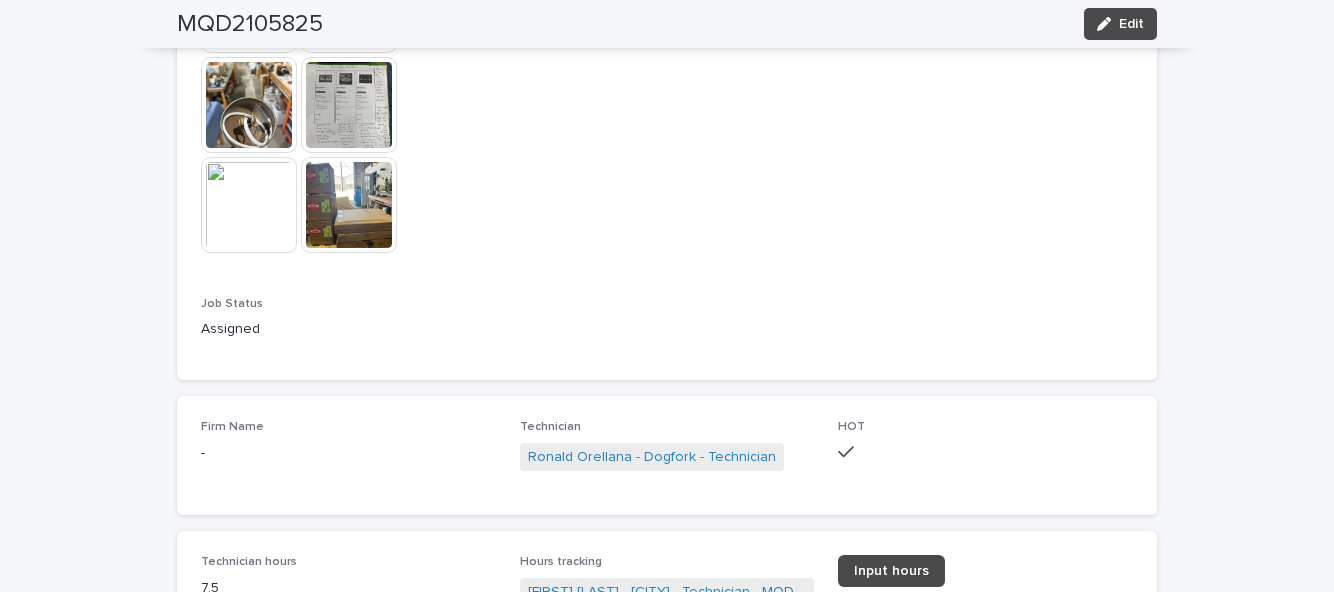 click on "Edit" at bounding box center (1120, 24) 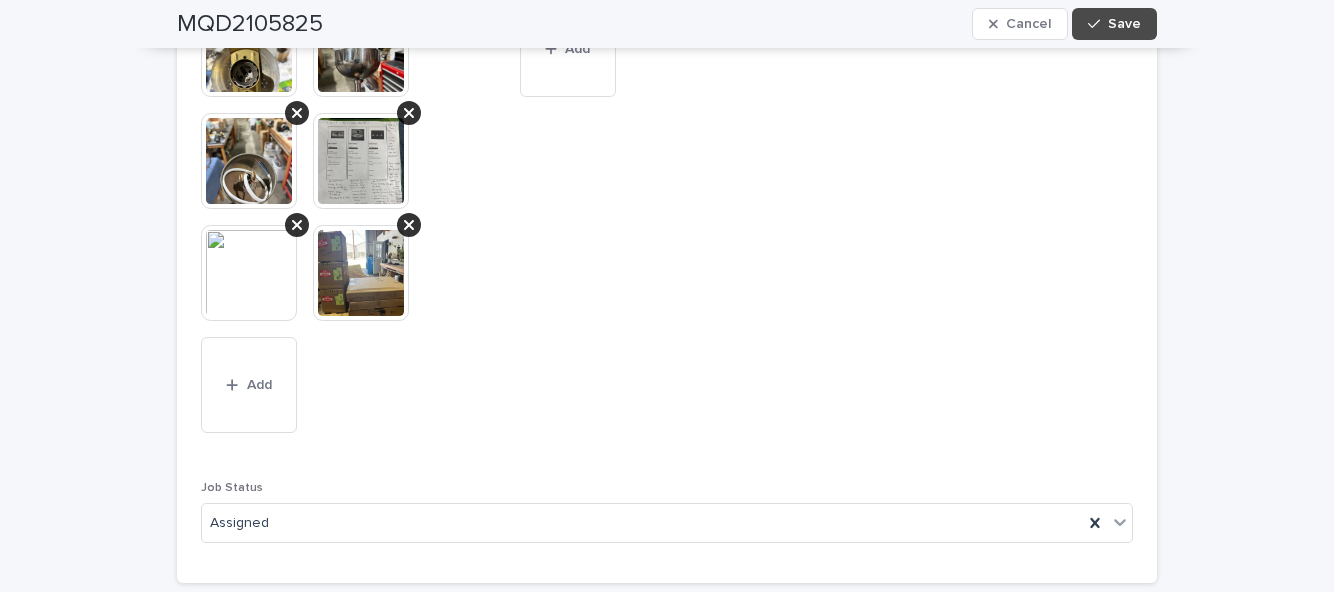 scroll, scrollTop: 1882, scrollLeft: 0, axis: vertical 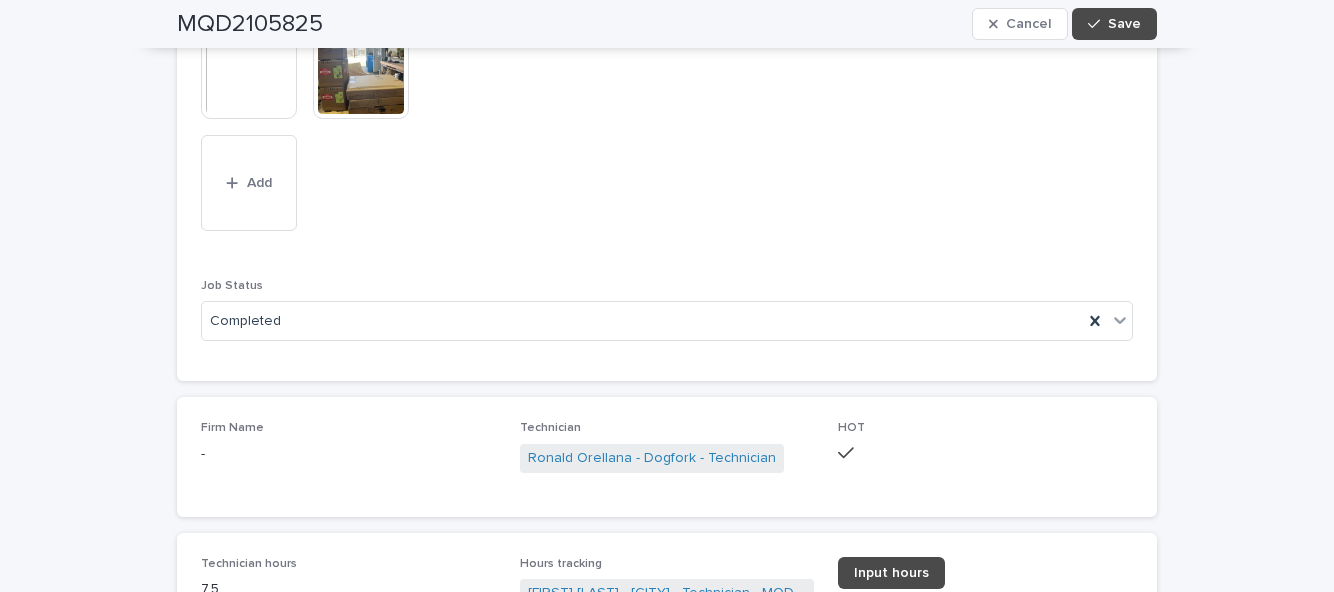 click on "Save" at bounding box center [1124, 24] 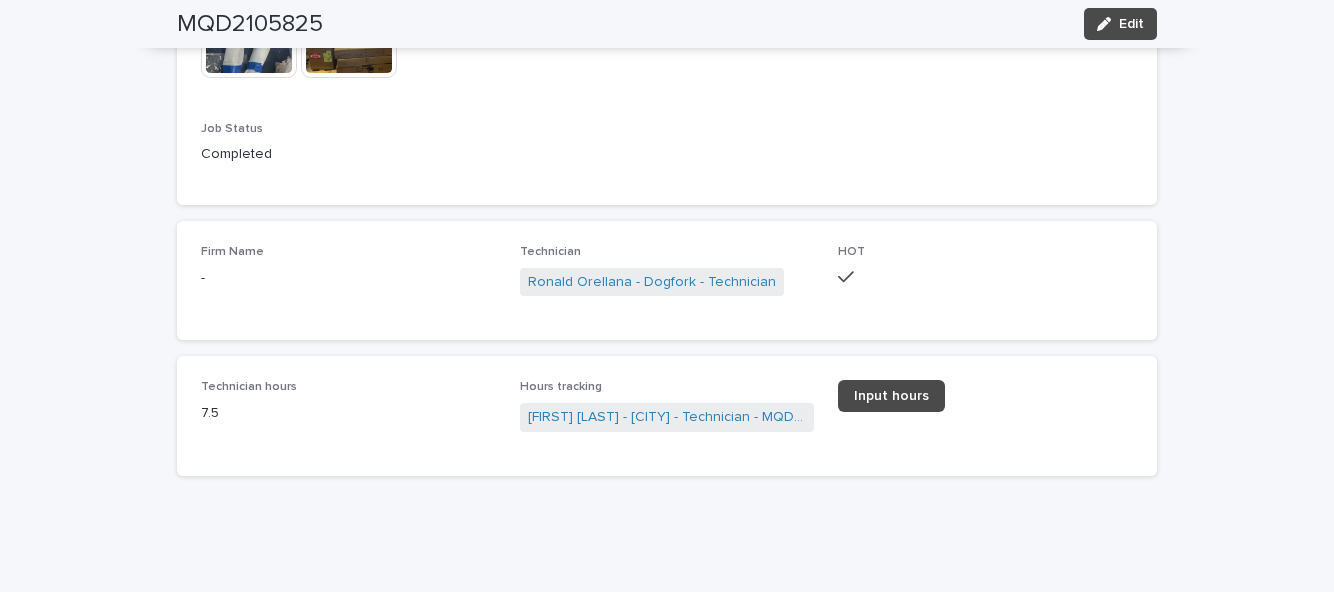 scroll, scrollTop: 1680, scrollLeft: 0, axis: vertical 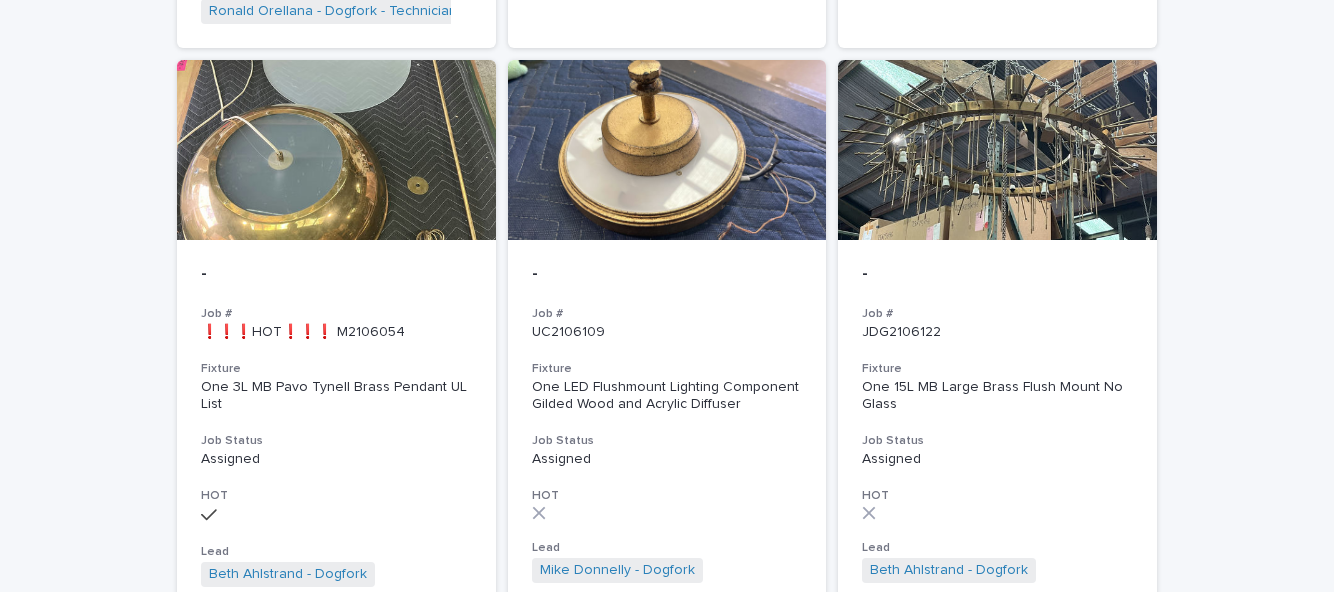 click on "- Job # ❗❗❗HOT❗❗❗ M2106054 Fixture One 3L MB Pavo Tynell Brass Pendant
UL List
Job Status Assigned HOT Lead [FIRST] [LAST] - [CITY]   + 0 Technician [FIRST] [LAST] - [CITY] - Technician   + 0" at bounding box center (336, 457) 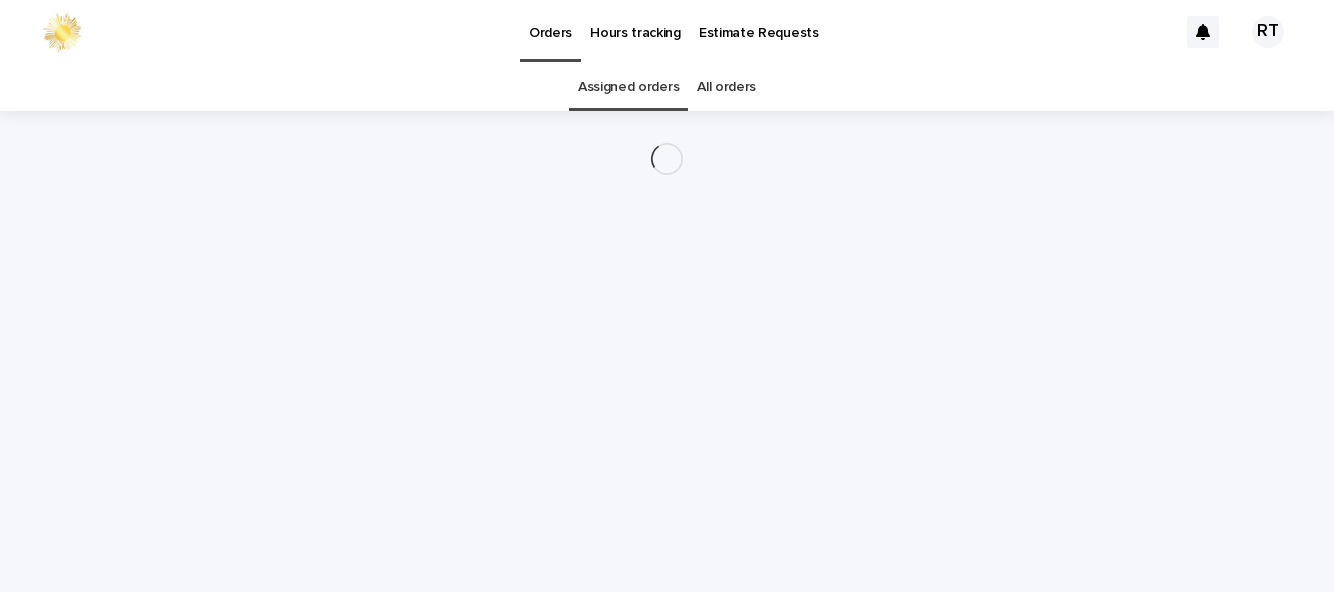 scroll, scrollTop: 0, scrollLeft: 0, axis: both 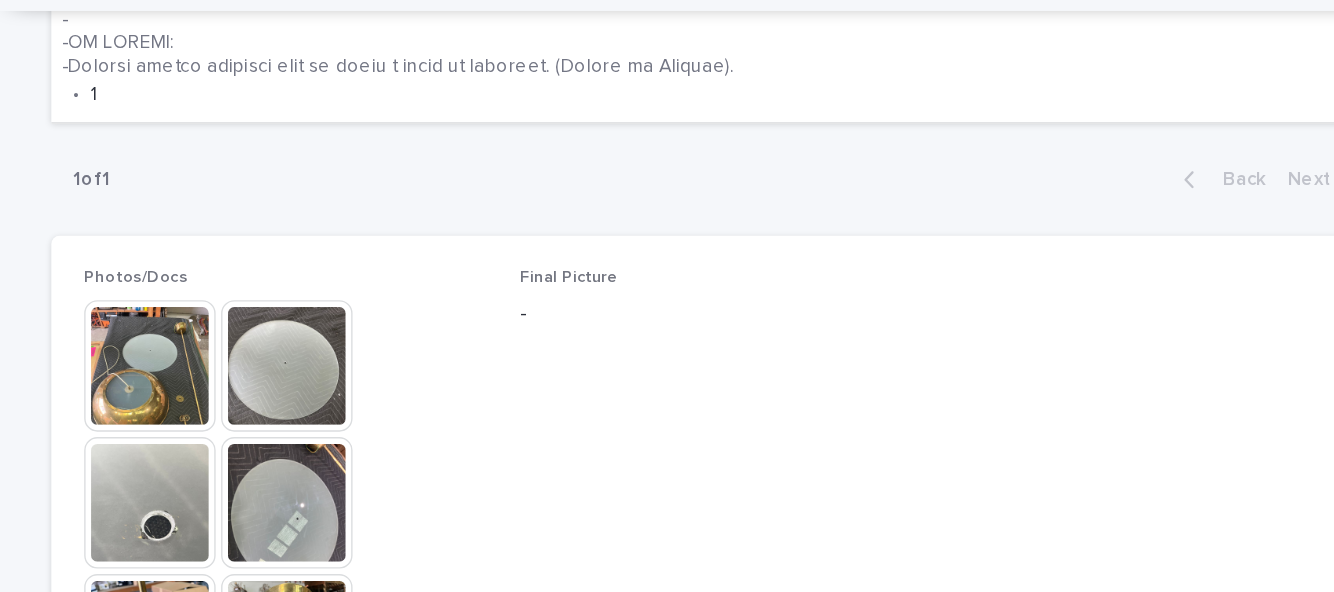 click at bounding box center [249, 307] 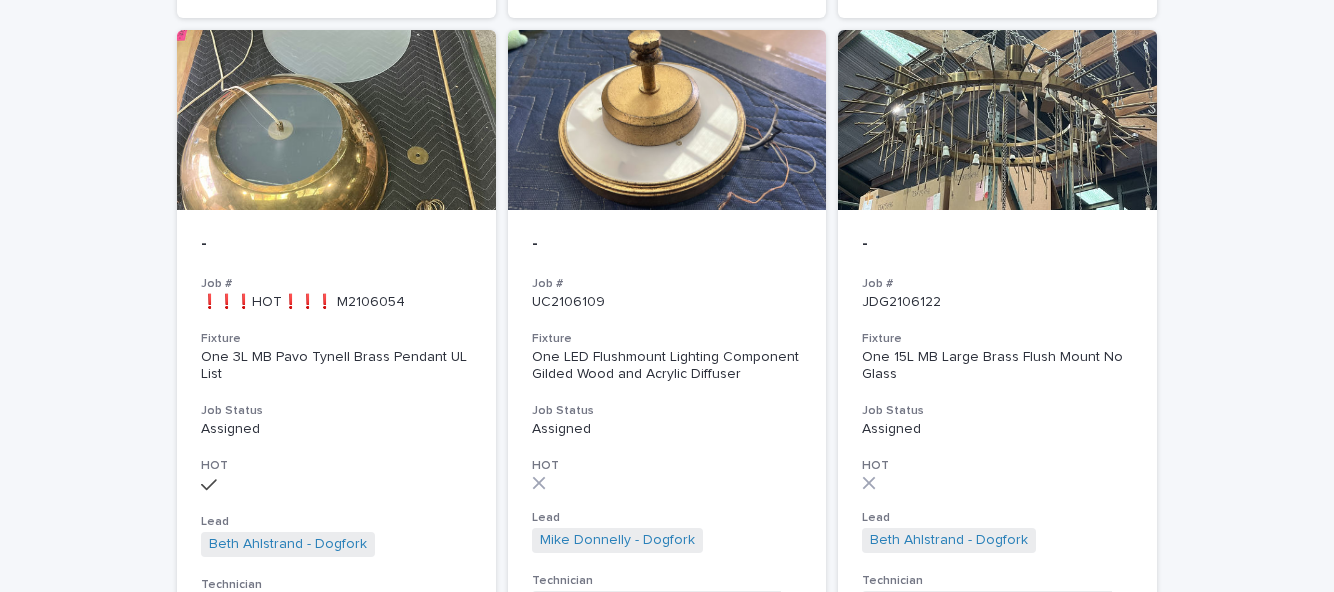 scroll, scrollTop: 867, scrollLeft: 0, axis: vertical 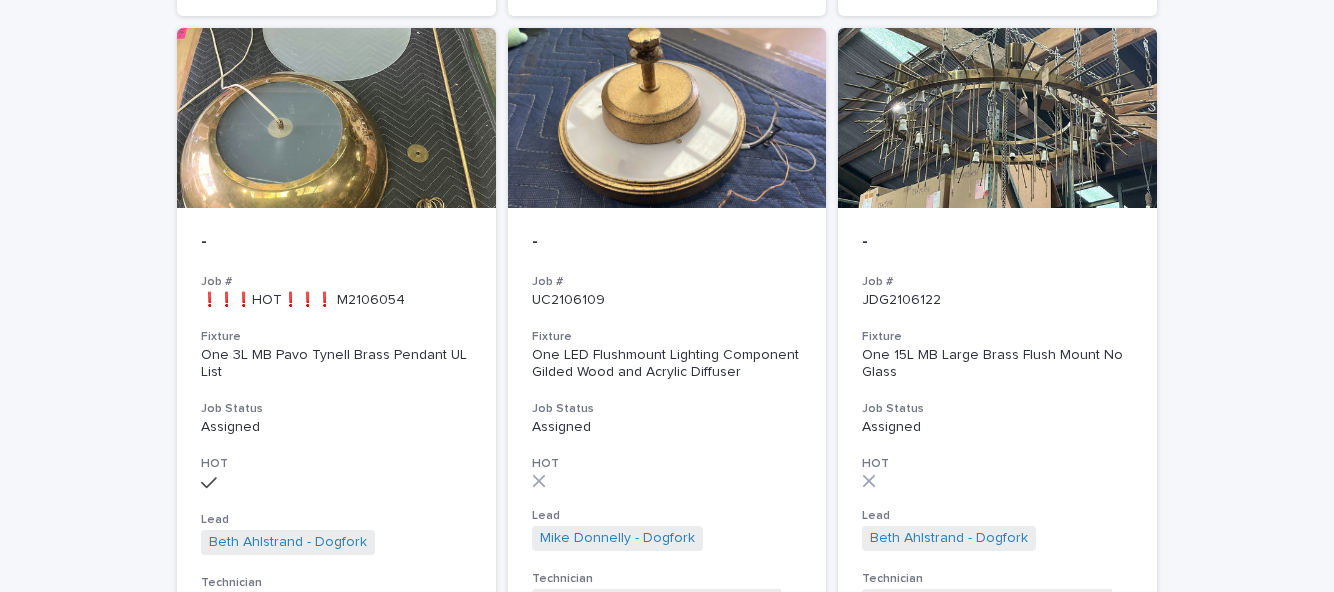 click on "- Job # ❗❗❗HOT❗❗❗ M2106054 Fixture One 3L MB Pavo Tynell Brass Pendant
UL List
Job Status Assigned HOT Lead [FIRST] [LAST] - [CITY]   + 0 Technician [FIRST] [LAST] - [CITY] - Technician   + 0" at bounding box center [336, 425] 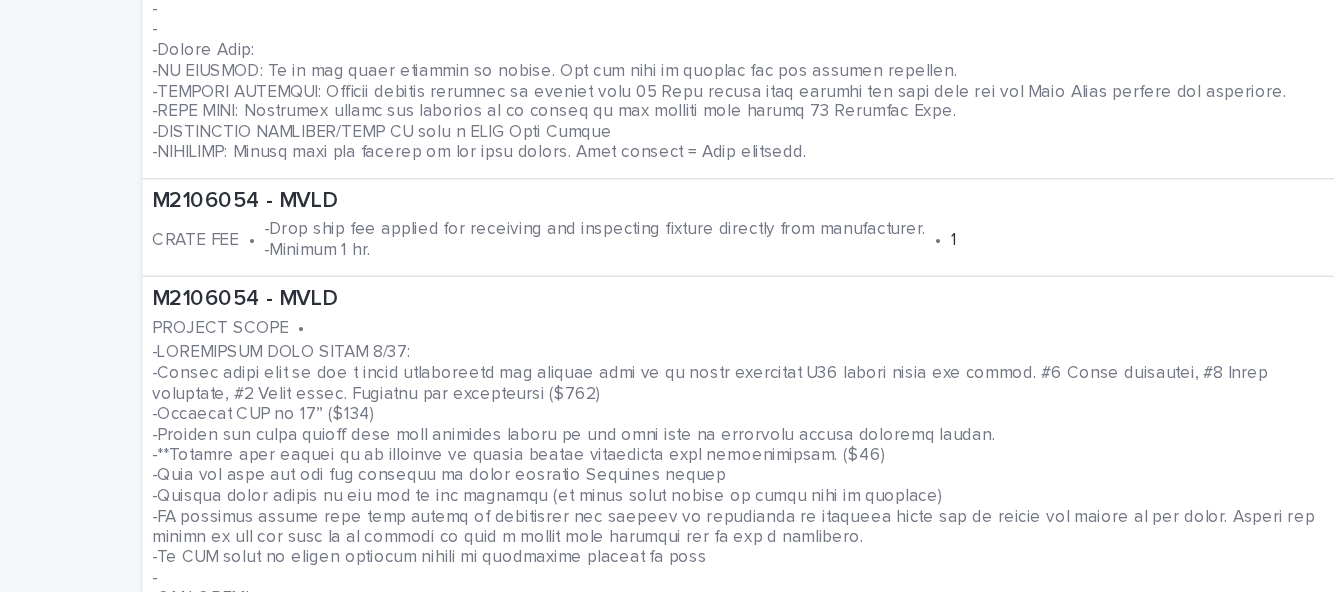 scroll, scrollTop: 976, scrollLeft: 0, axis: vertical 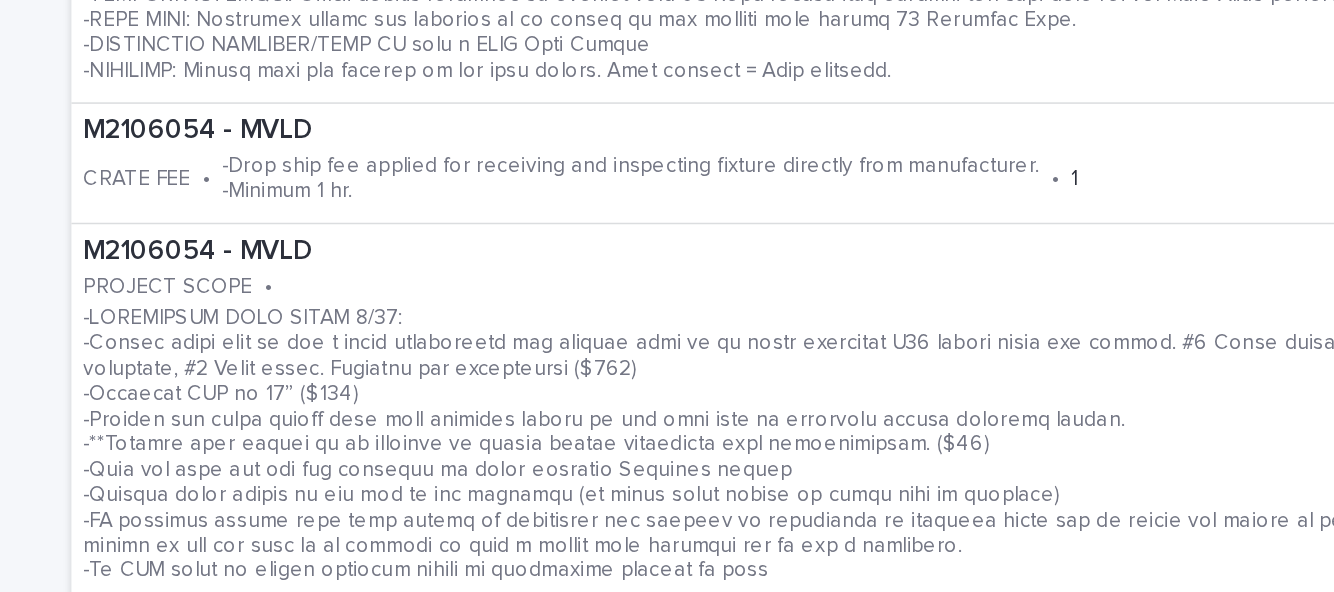 click on "M2106054 - MVLD" at bounding box center (667, 336) 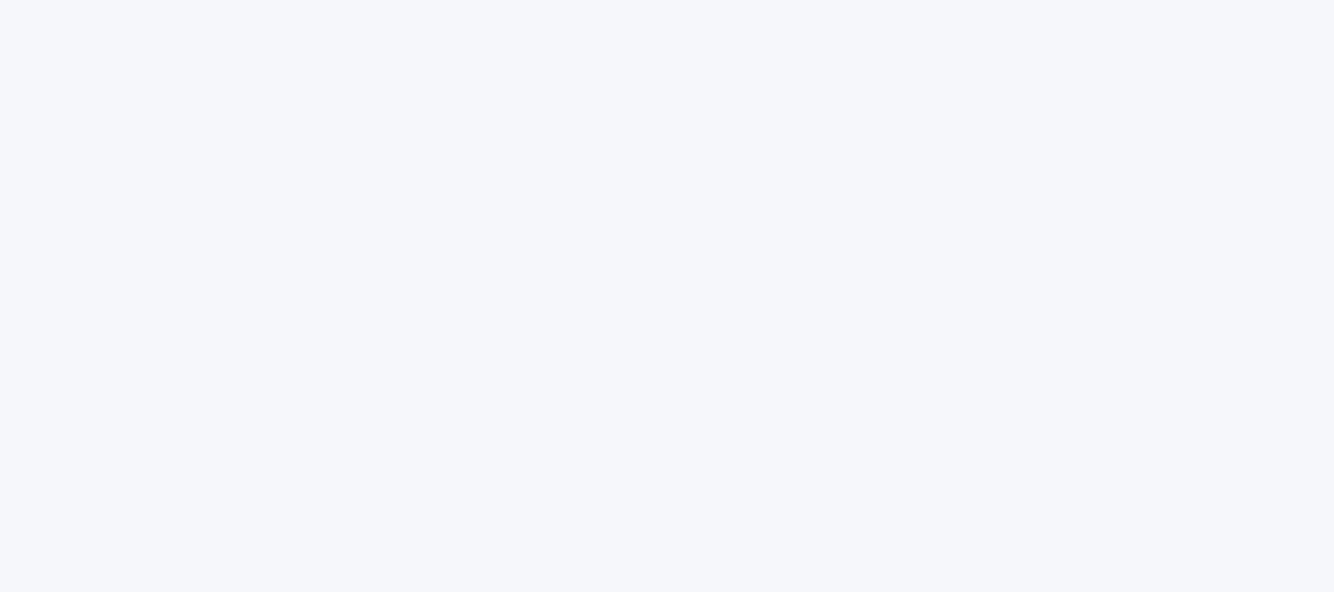 scroll, scrollTop: 0, scrollLeft: 0, axis: both 